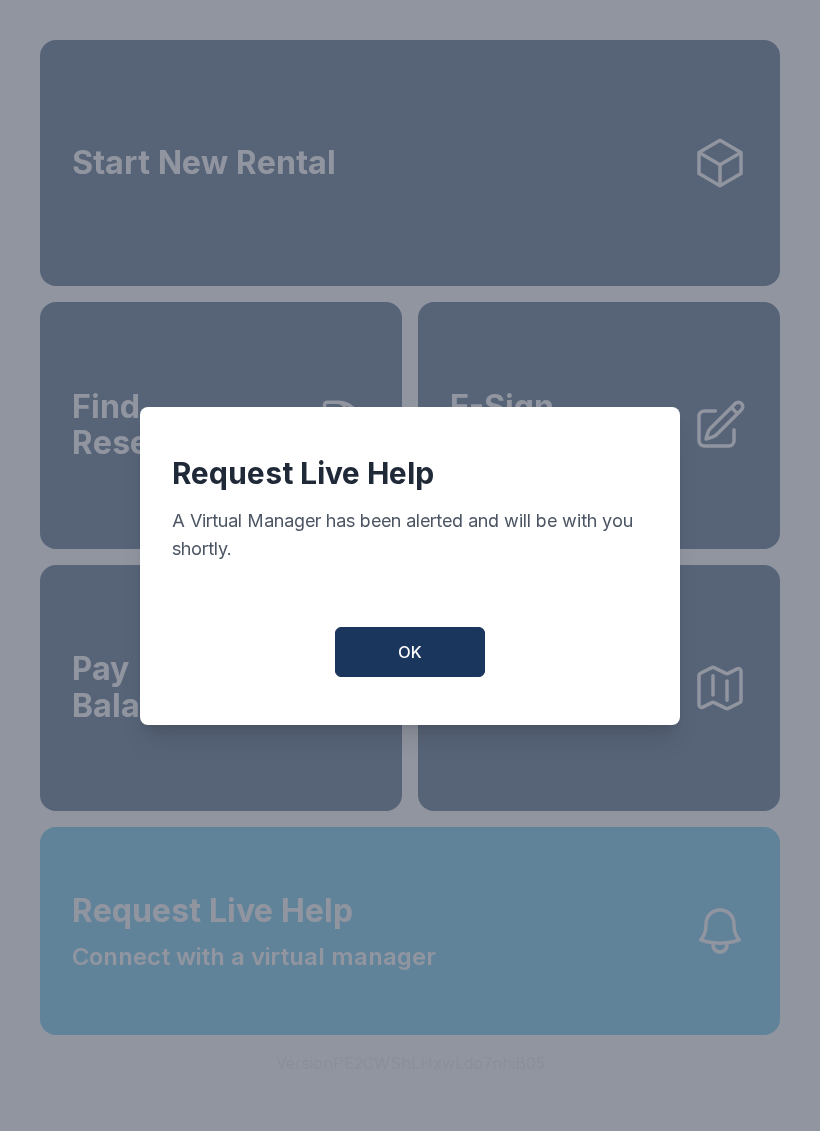 scroll, scrollTop: 0, scrollLeft: 0, axis: both 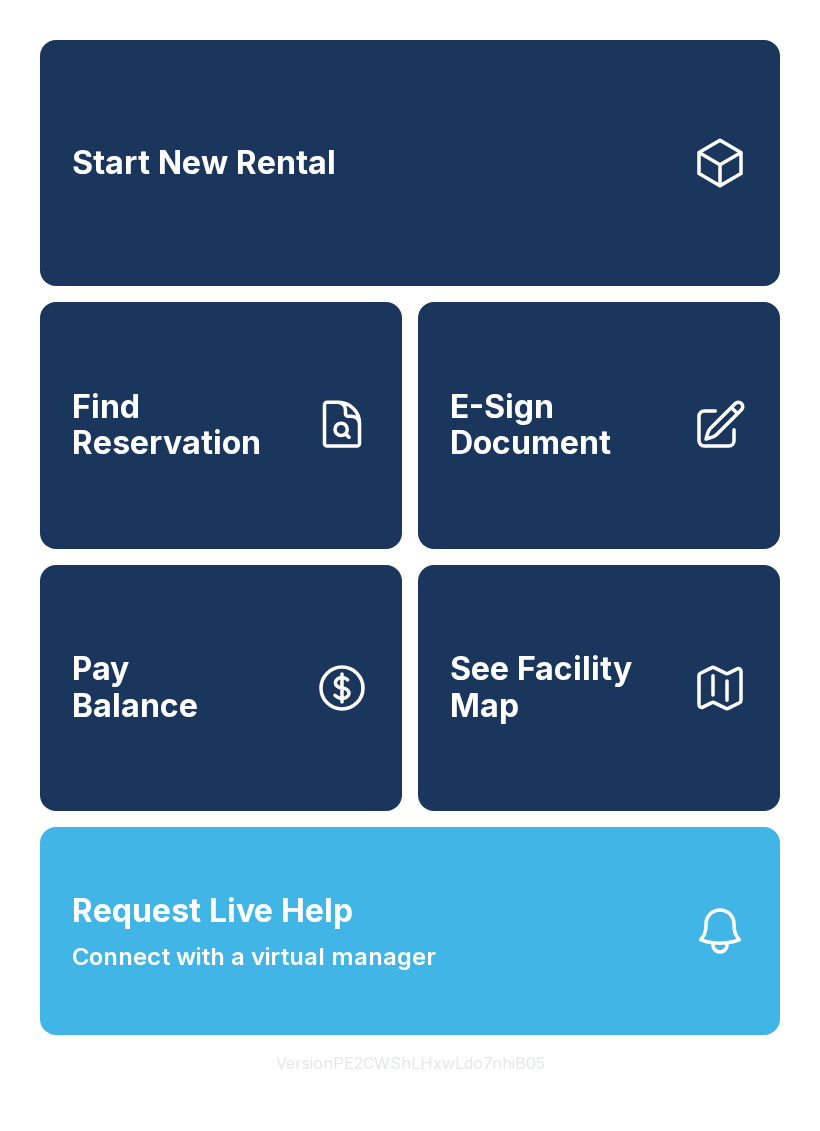 click on "See Facility Map" at bounding box center [599, 688] 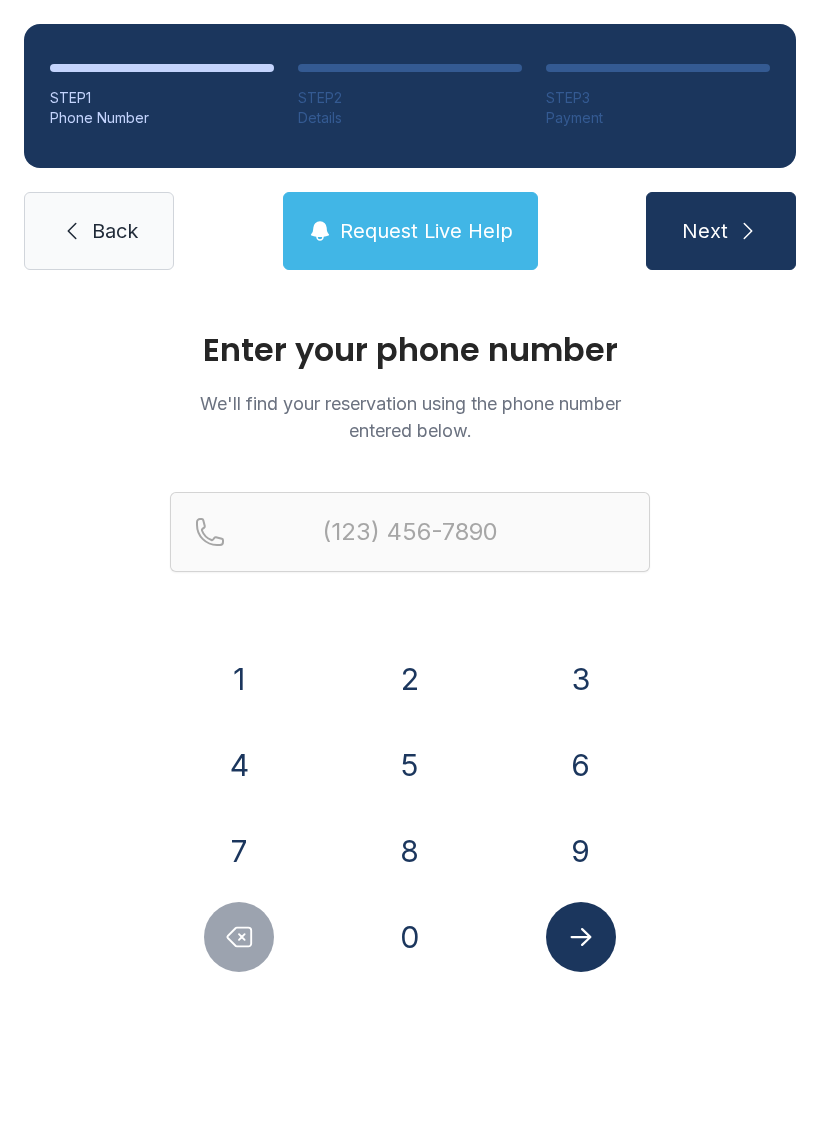 click on "8" at bounding box center (410, 851) 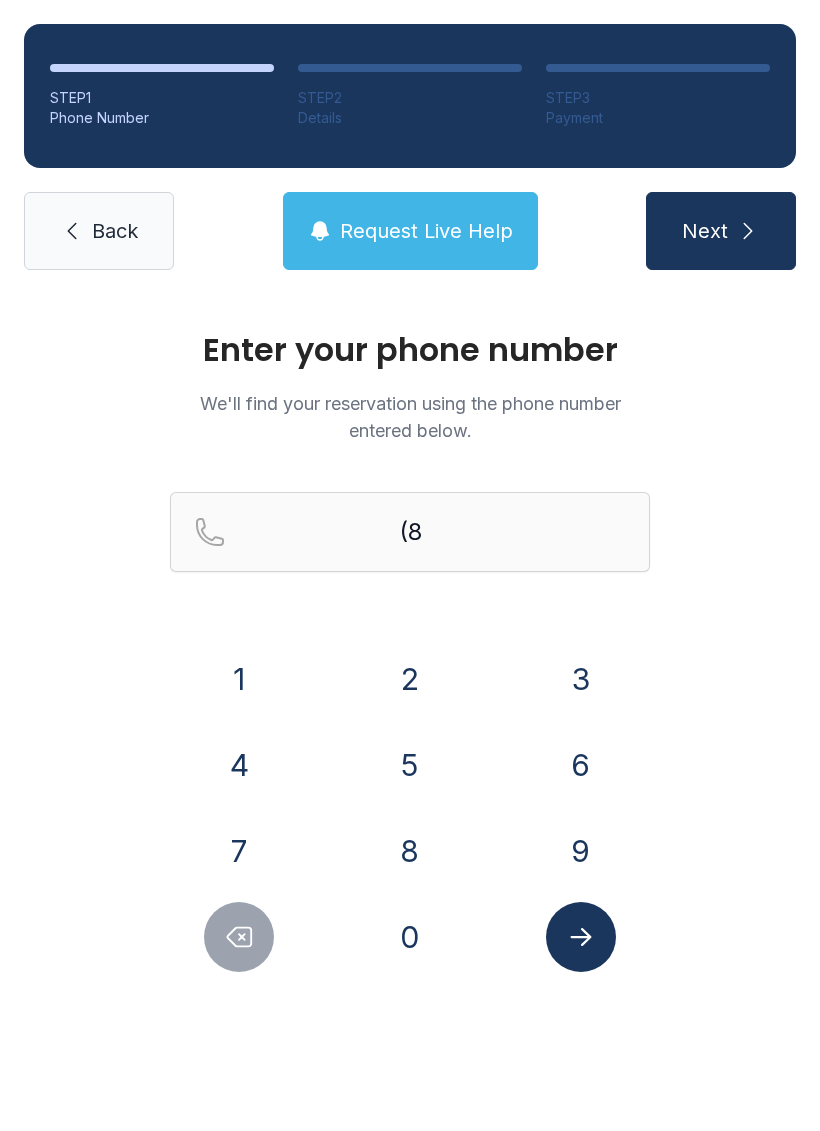 click on "6" at bounding box center (581, 765) 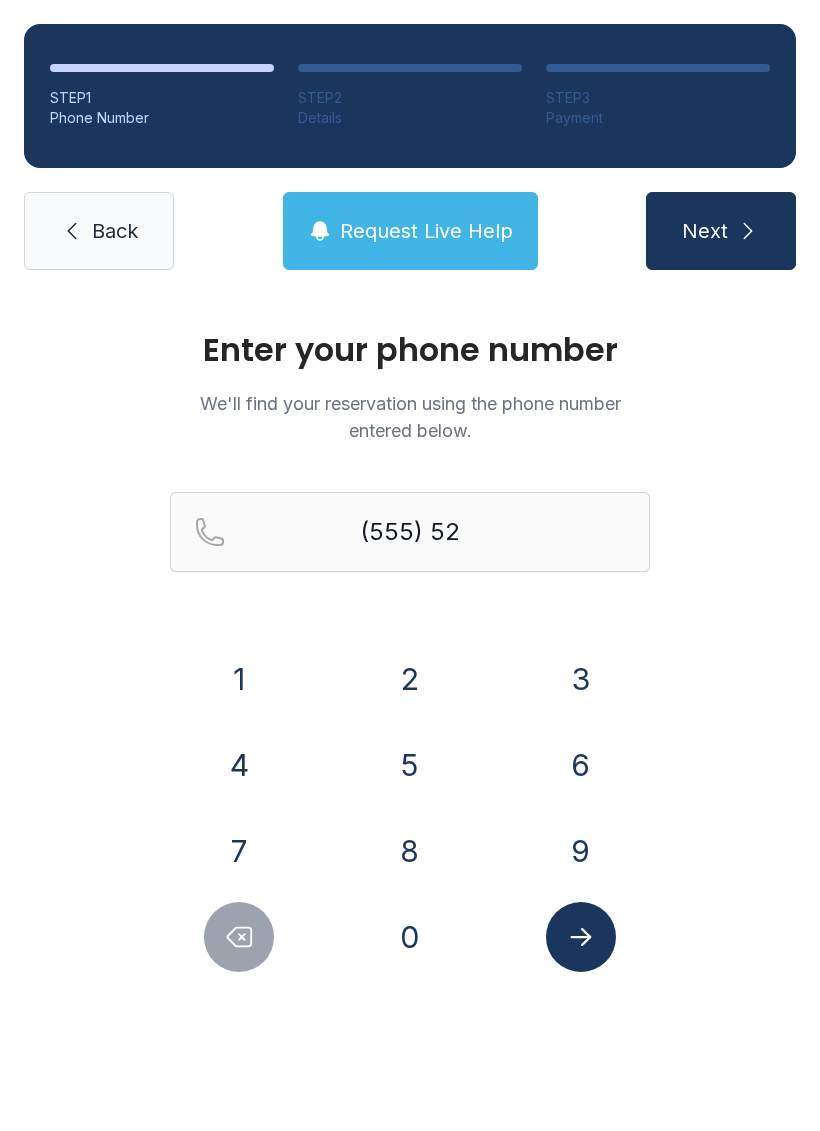 click on "3" at bounding box center [581, 679] 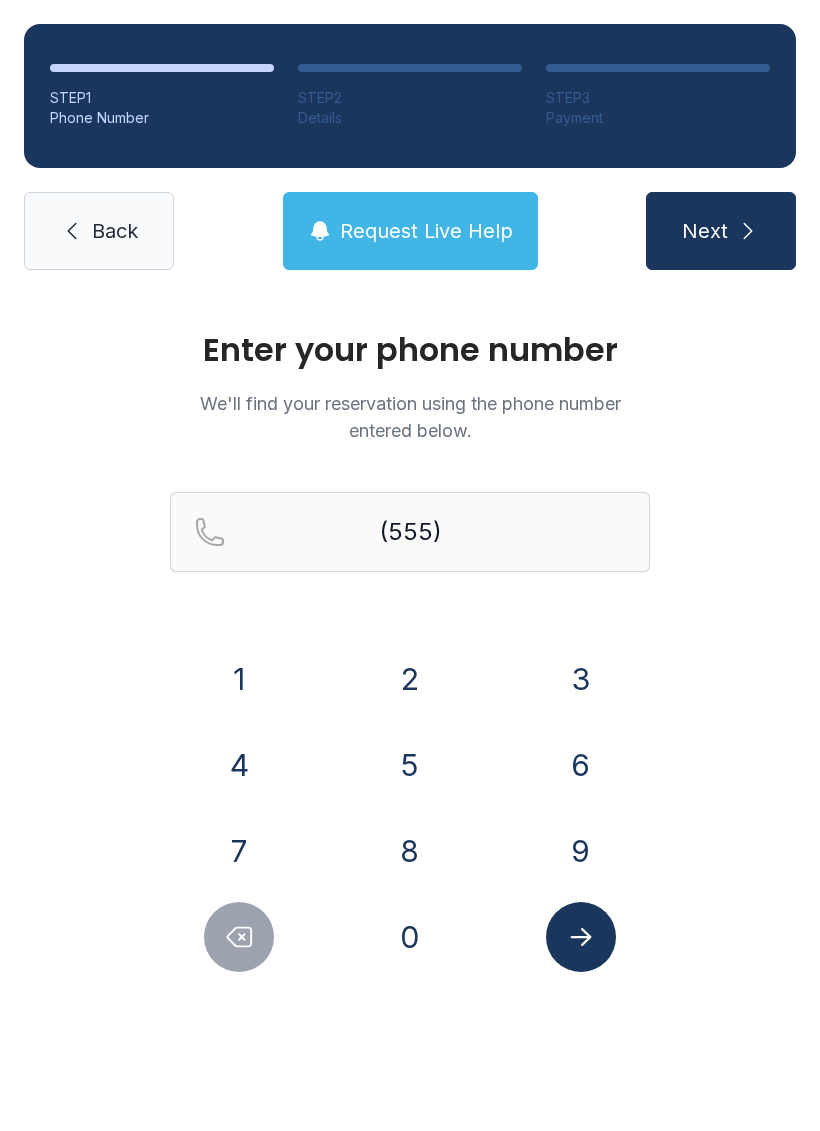 click on "5" at bounding box center (410, 765) 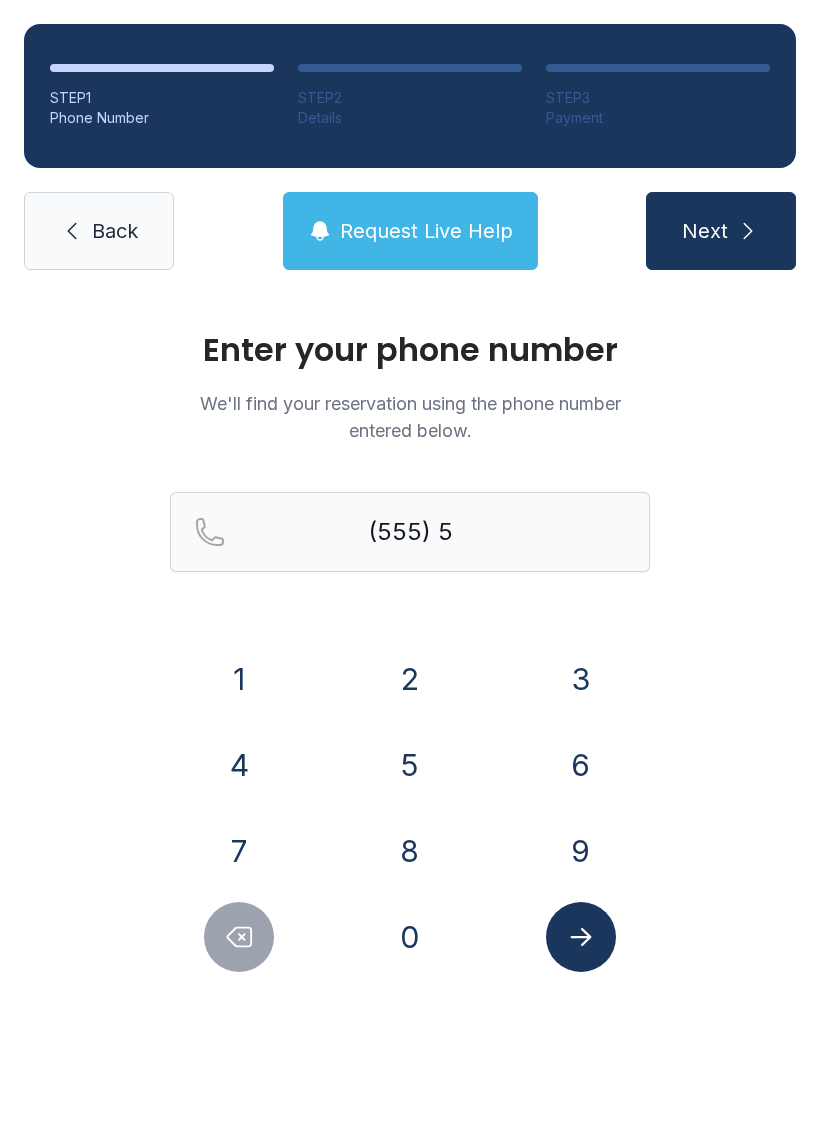 click on "2" at bounding box center (410, 679) 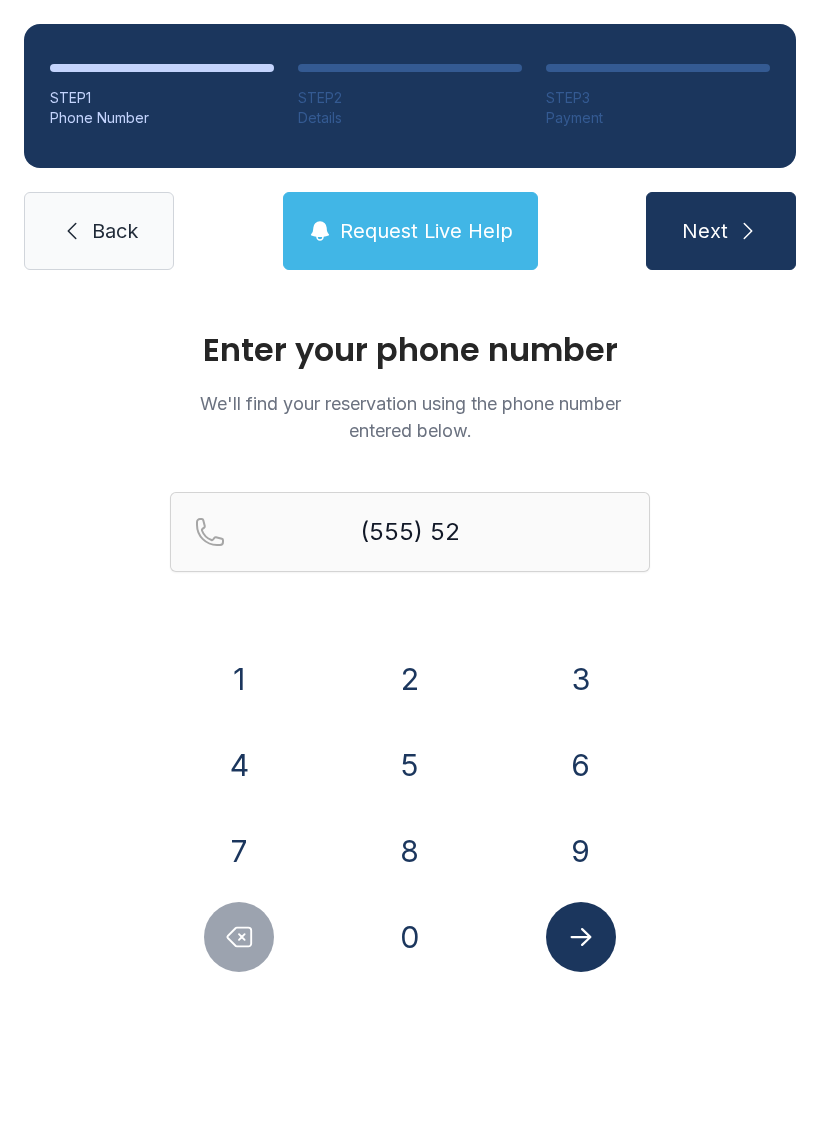 click on "1" at bounding box center (239, 679) 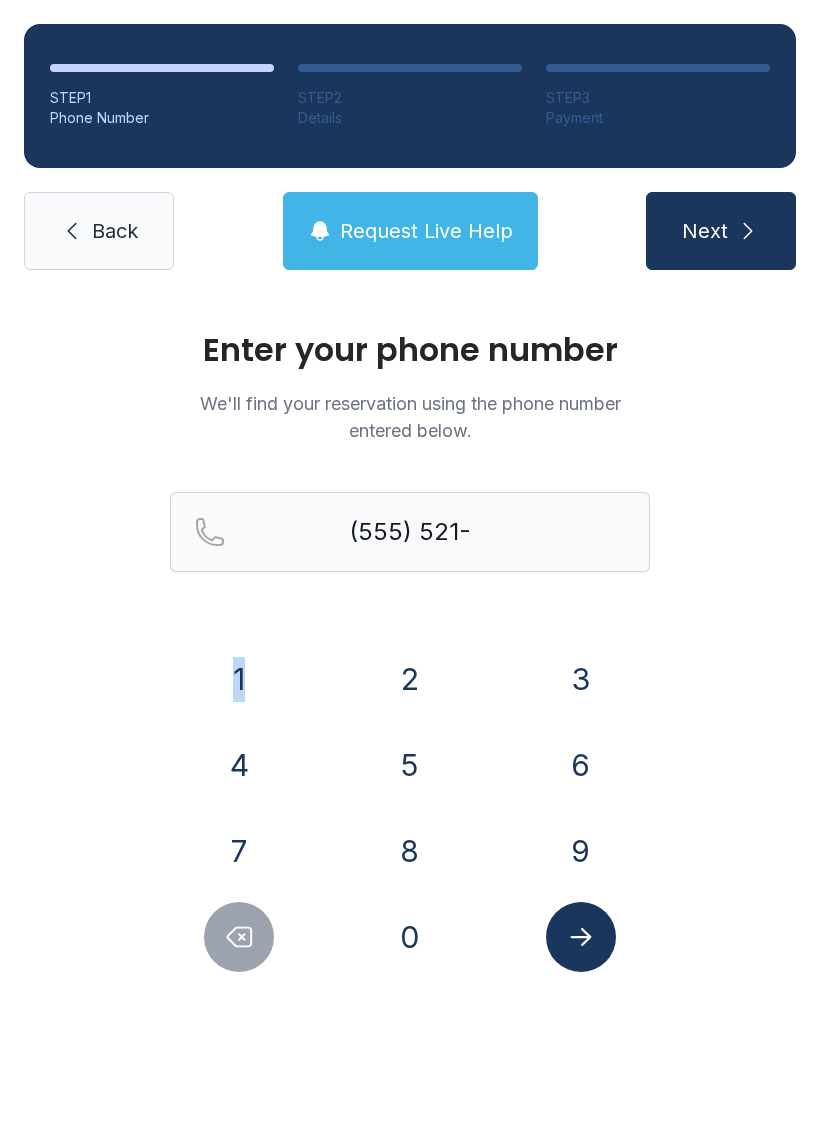 click on "4" at bounding box center (239, 765) 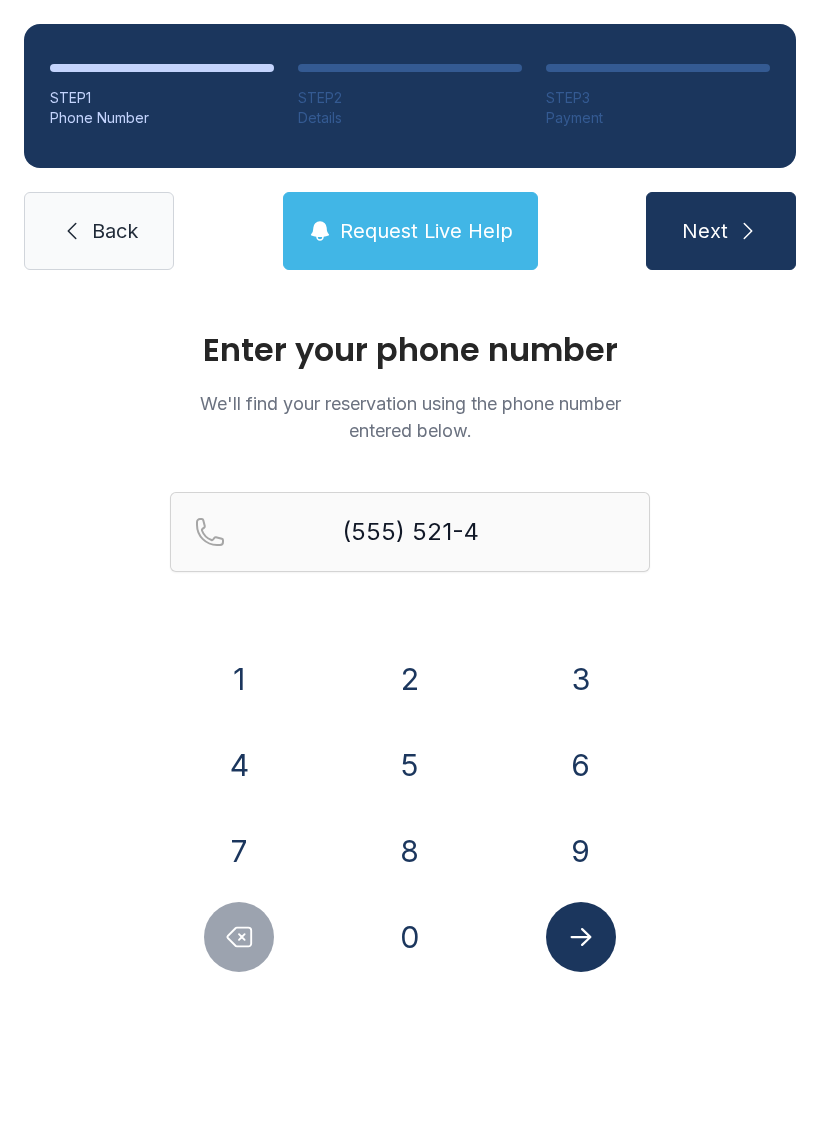 click on "1" at bounding box center [239, 679] 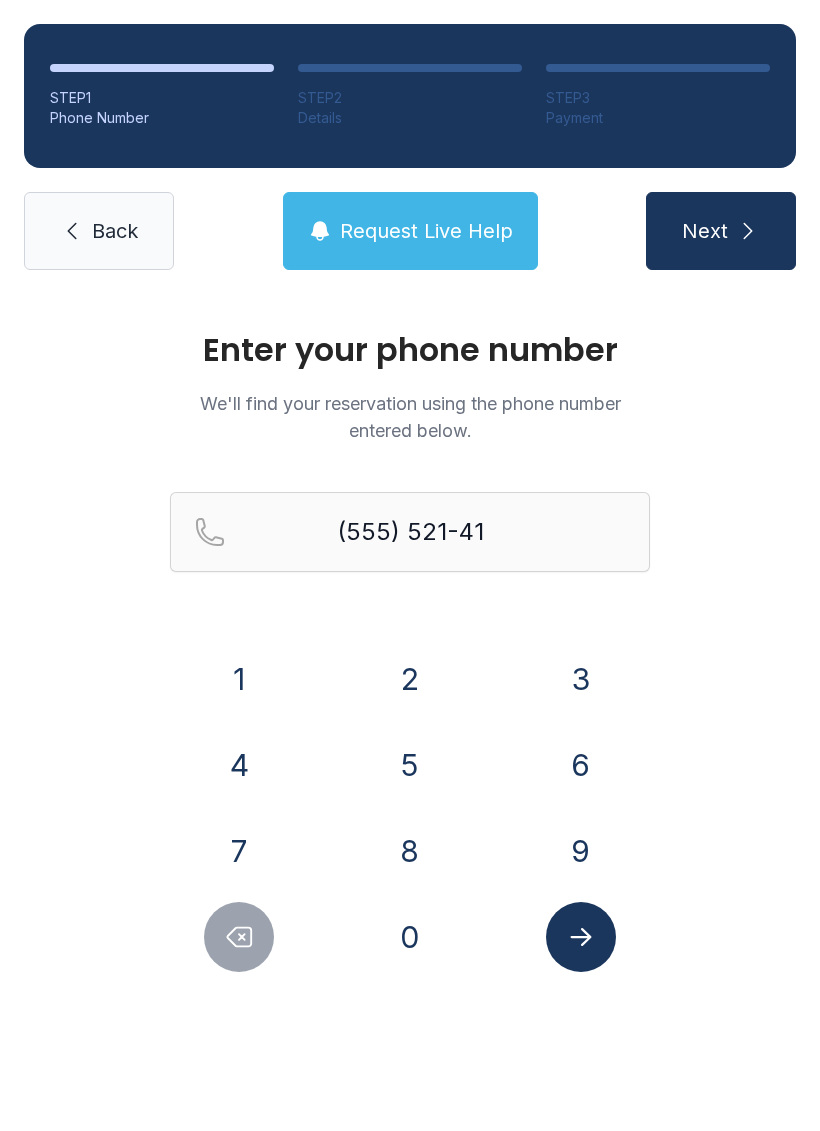 click on "4" at bounding box center (239, 765) 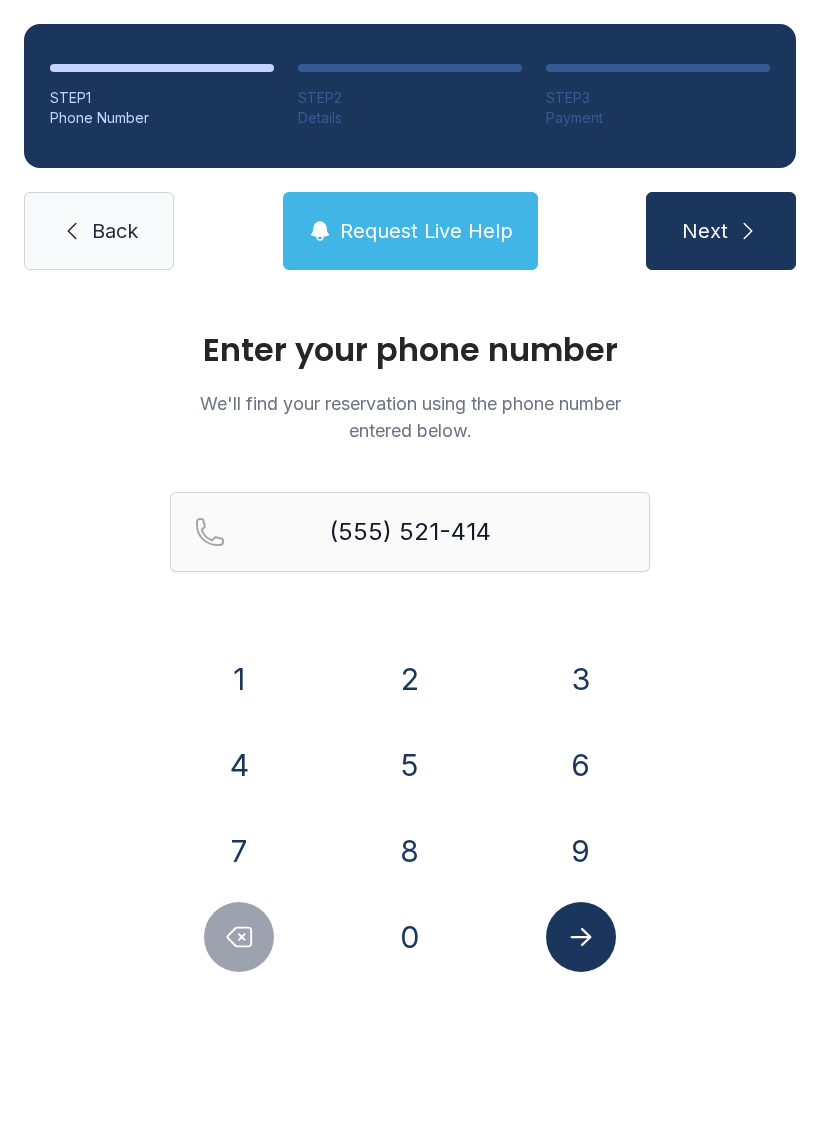 click 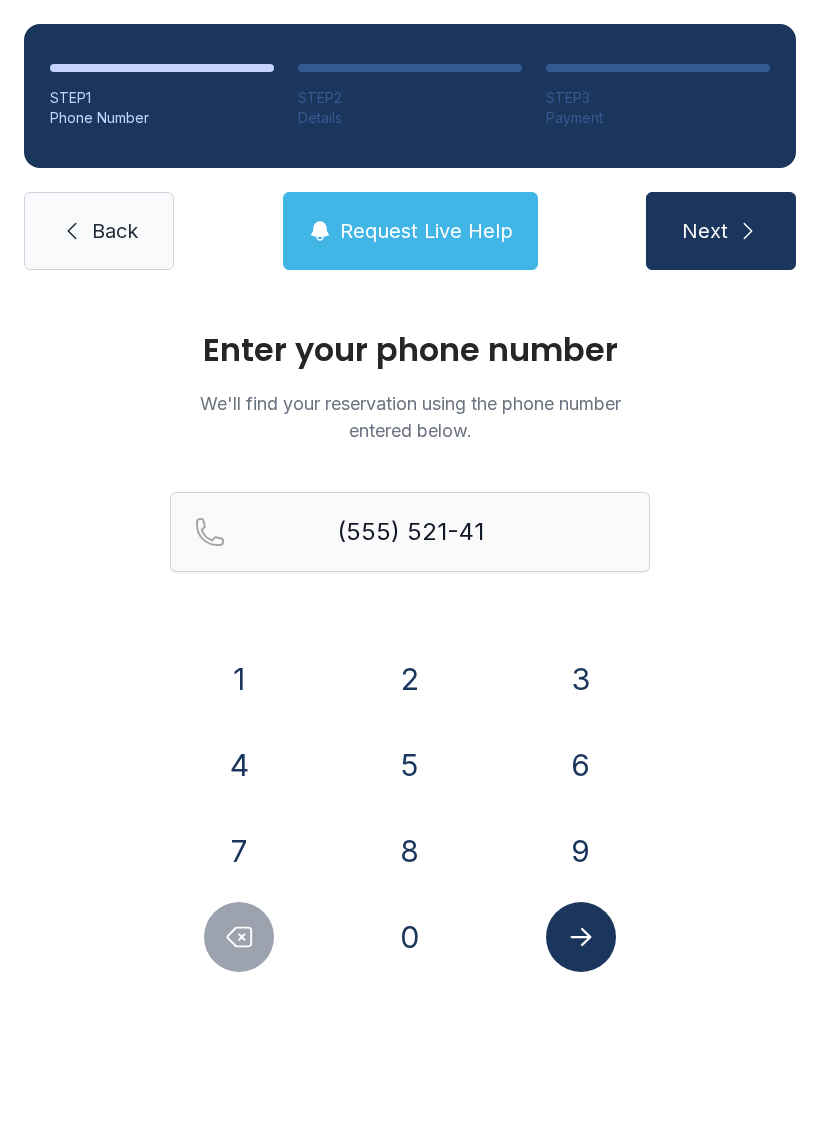 click 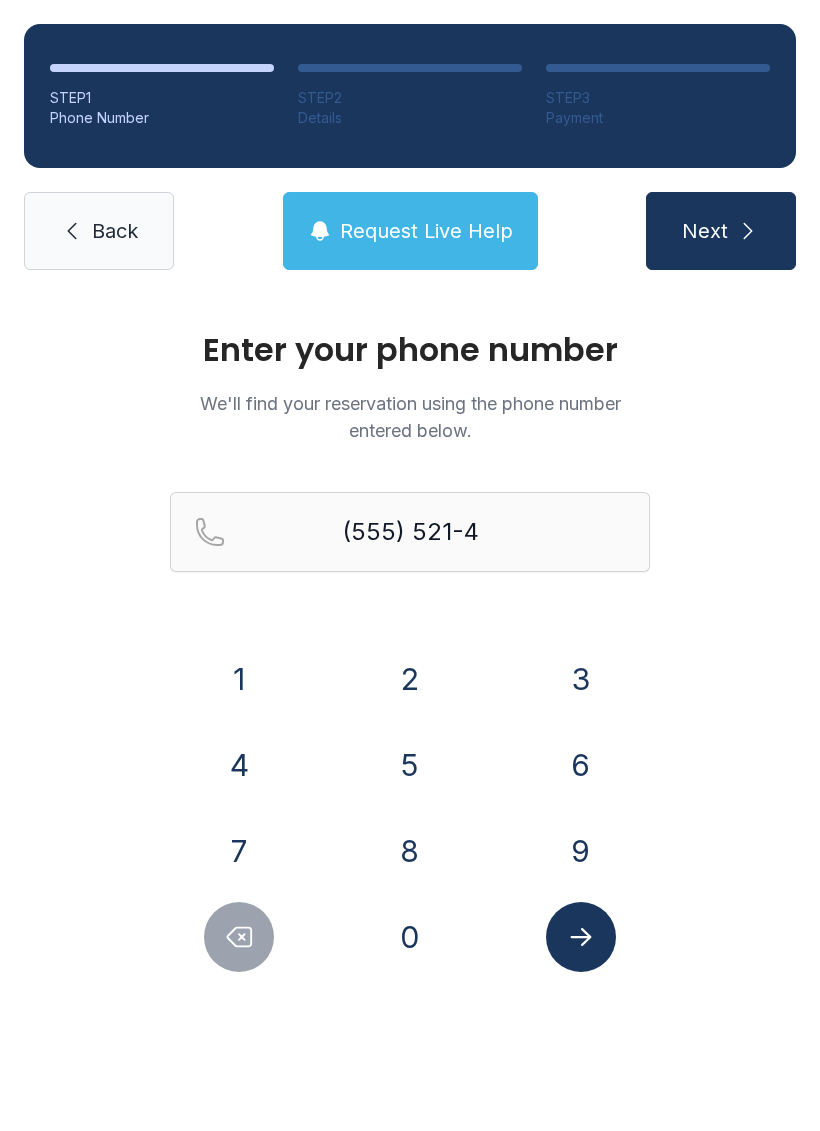 click 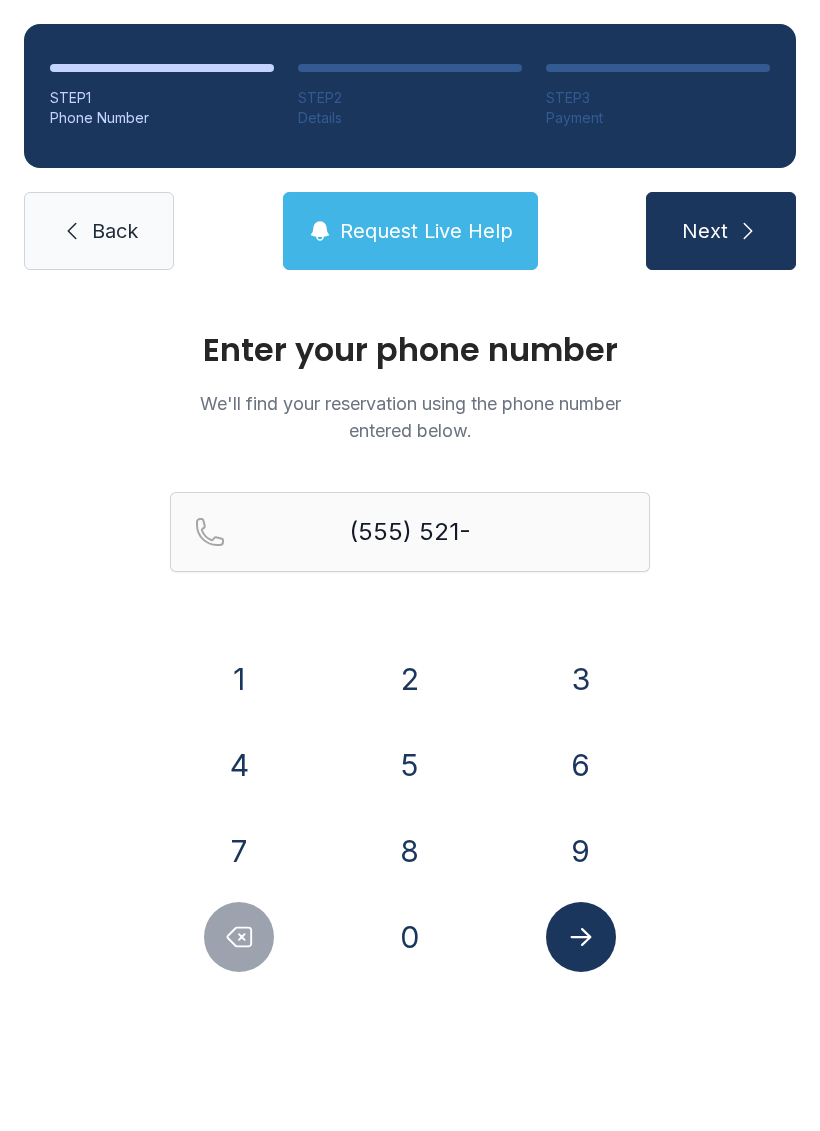 click on "1" at bounding box center (239, 679) 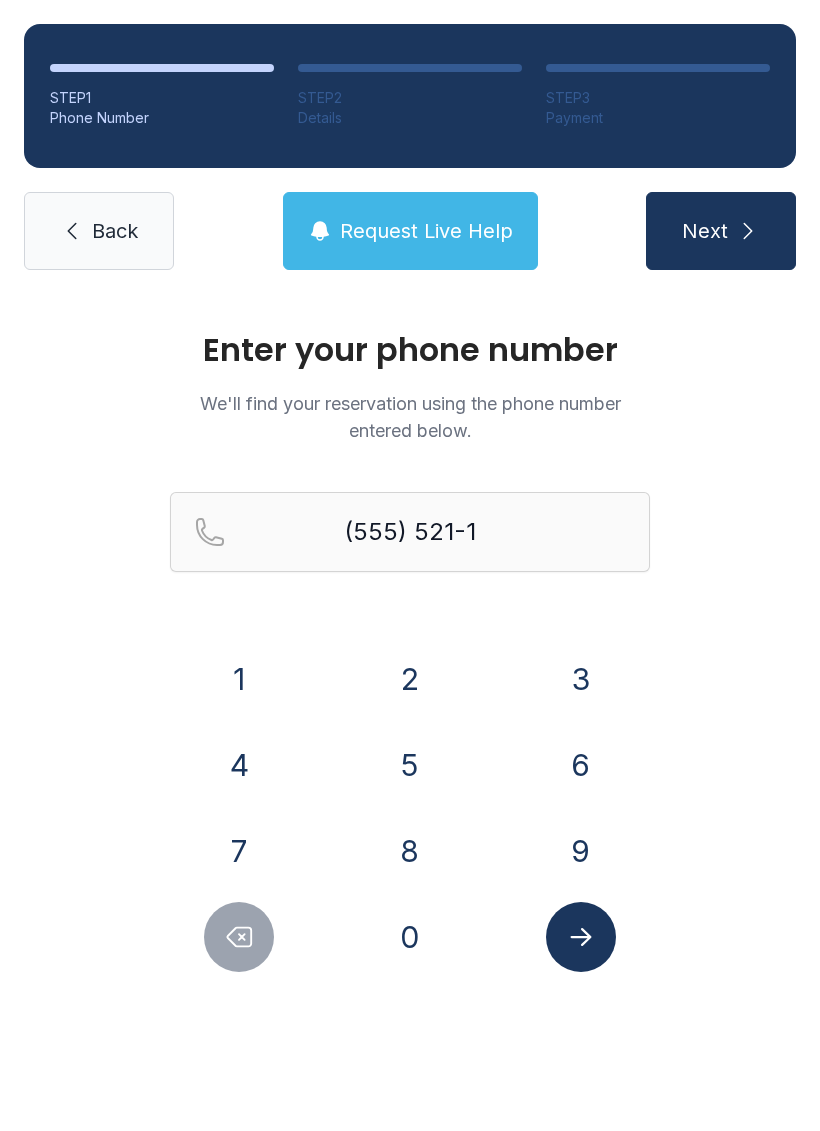 click on "4" at bounding box center [239, 765] 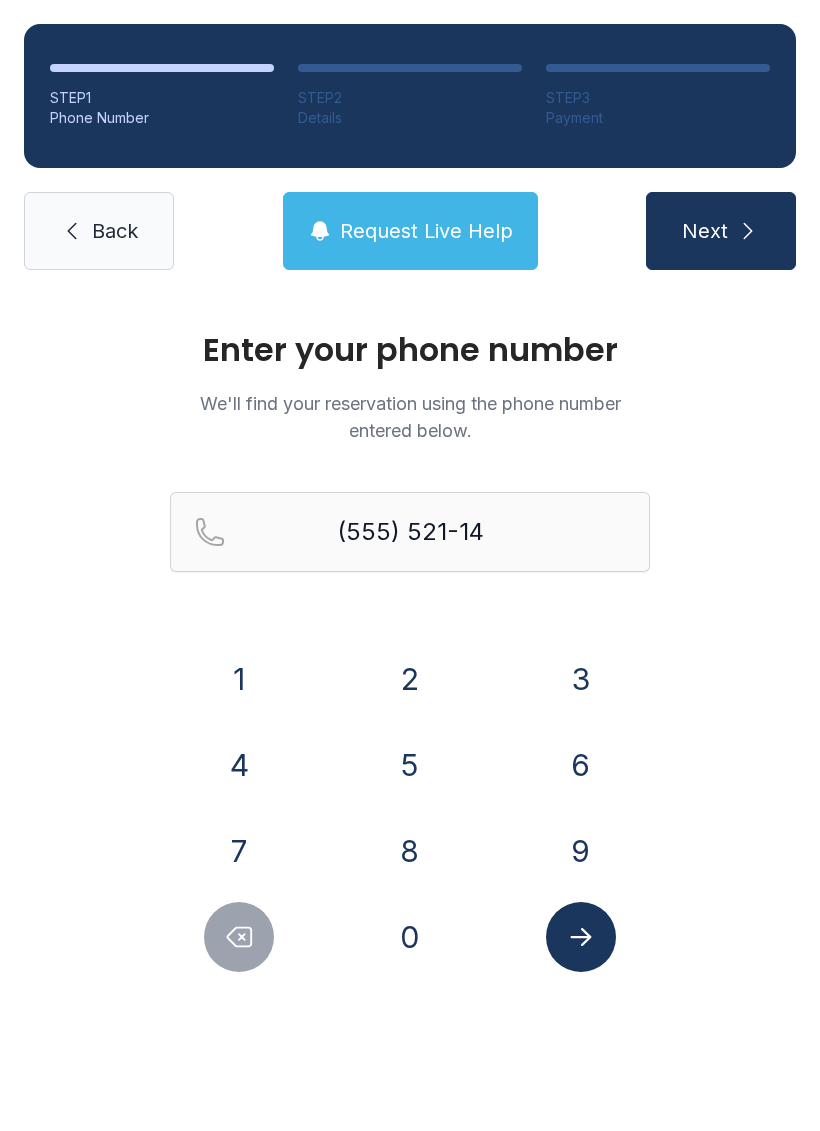 click on "1" at bounding box center (239, 679) 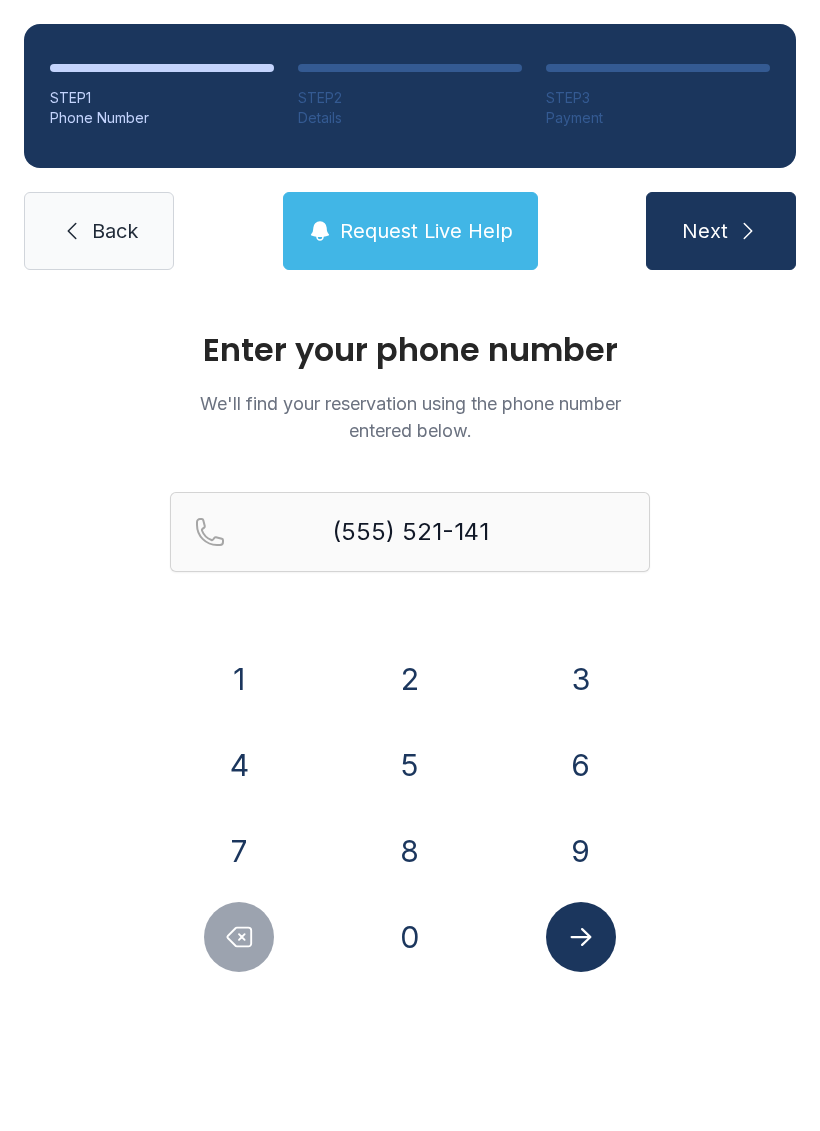 click on "4" at bounding box center [239, 765] 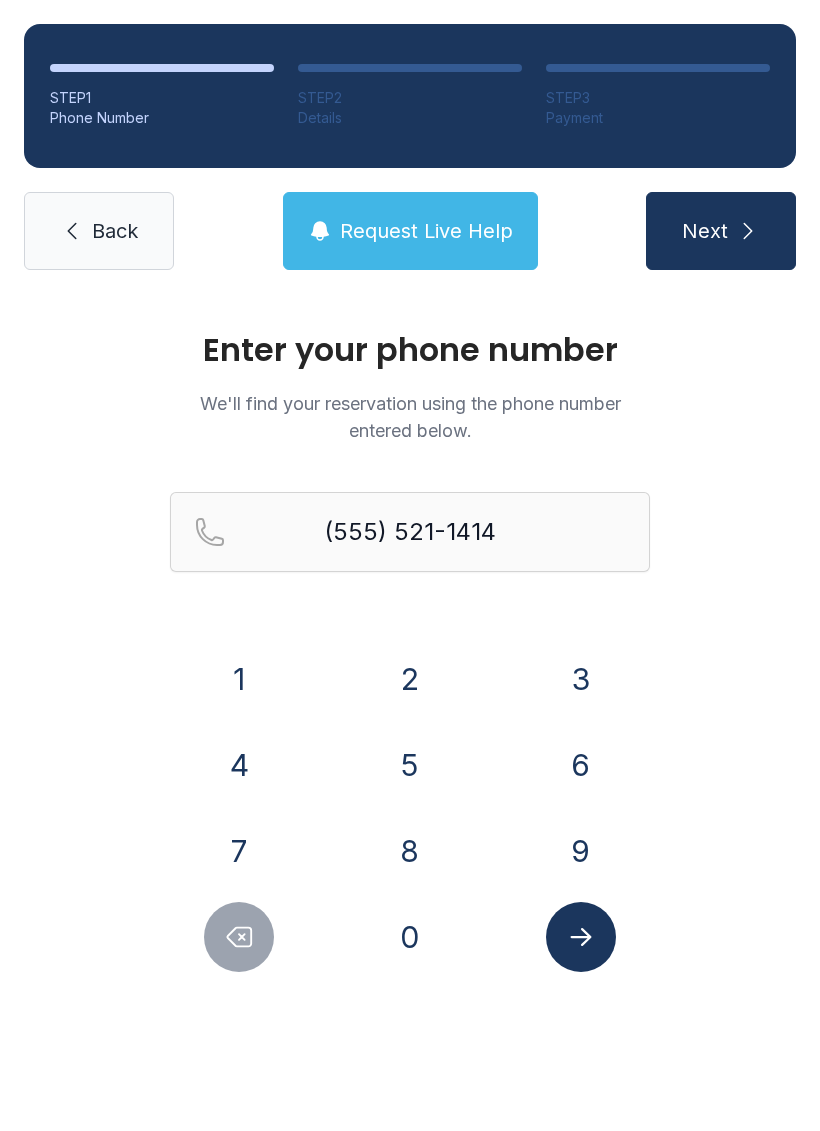 click 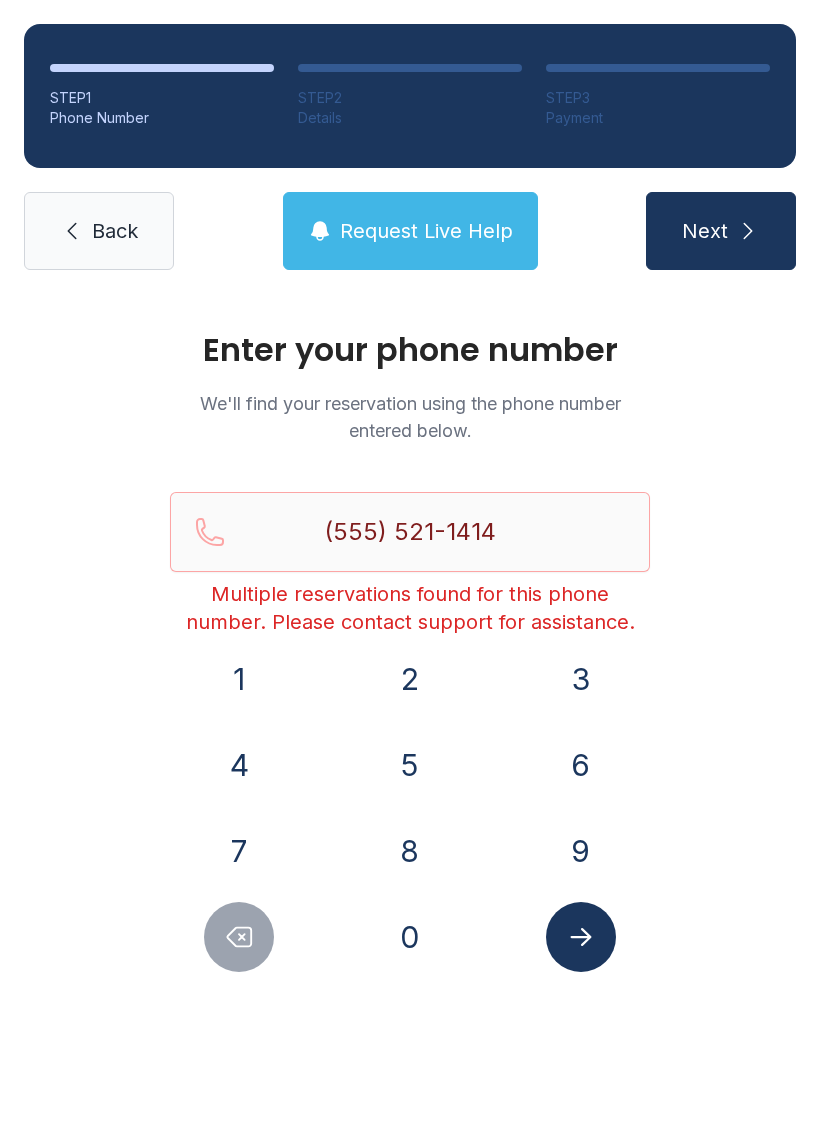 click 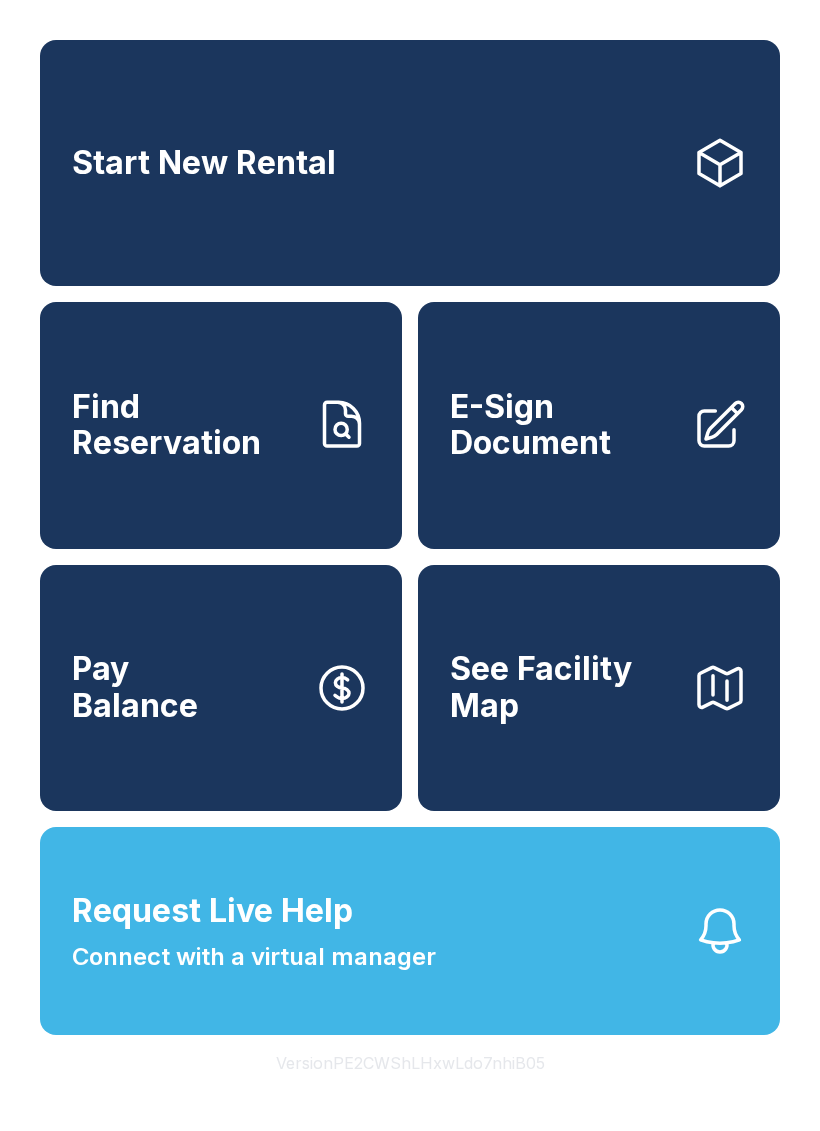 click on "Find Reservation" at bounding box center [185, 425] 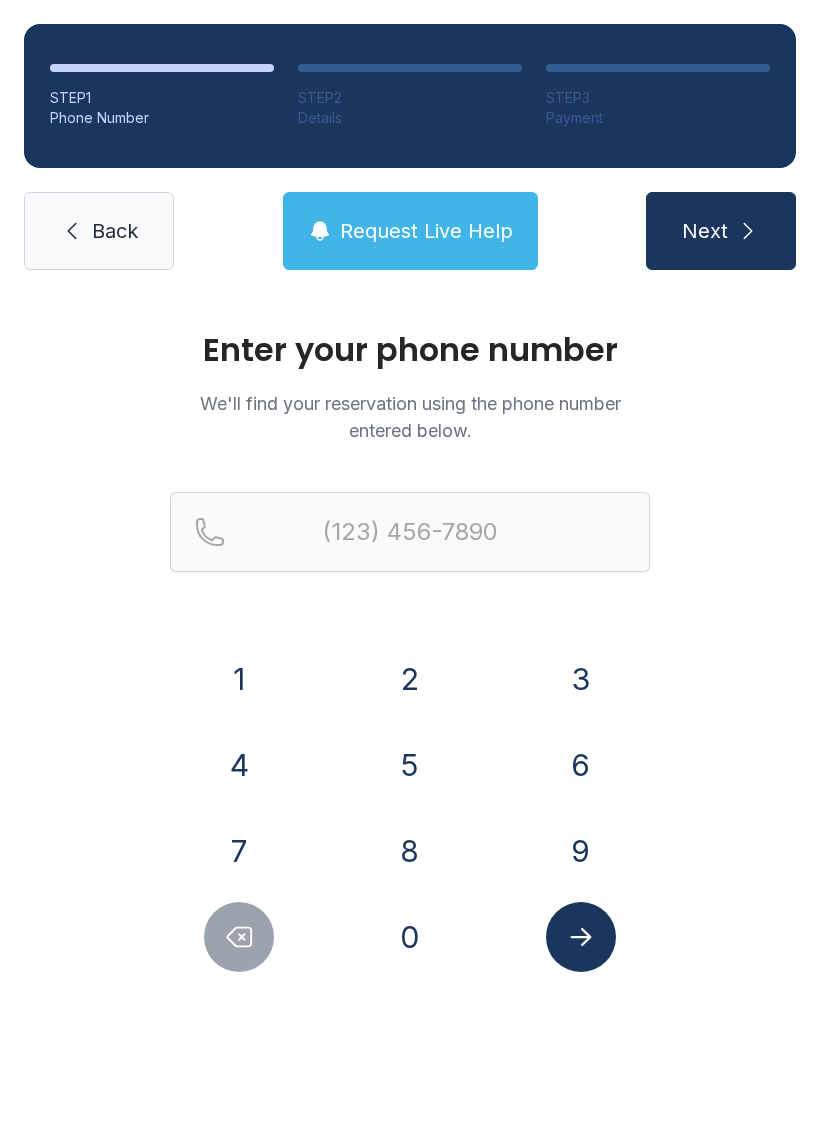 click on "8" at bounding box center [410, 851] 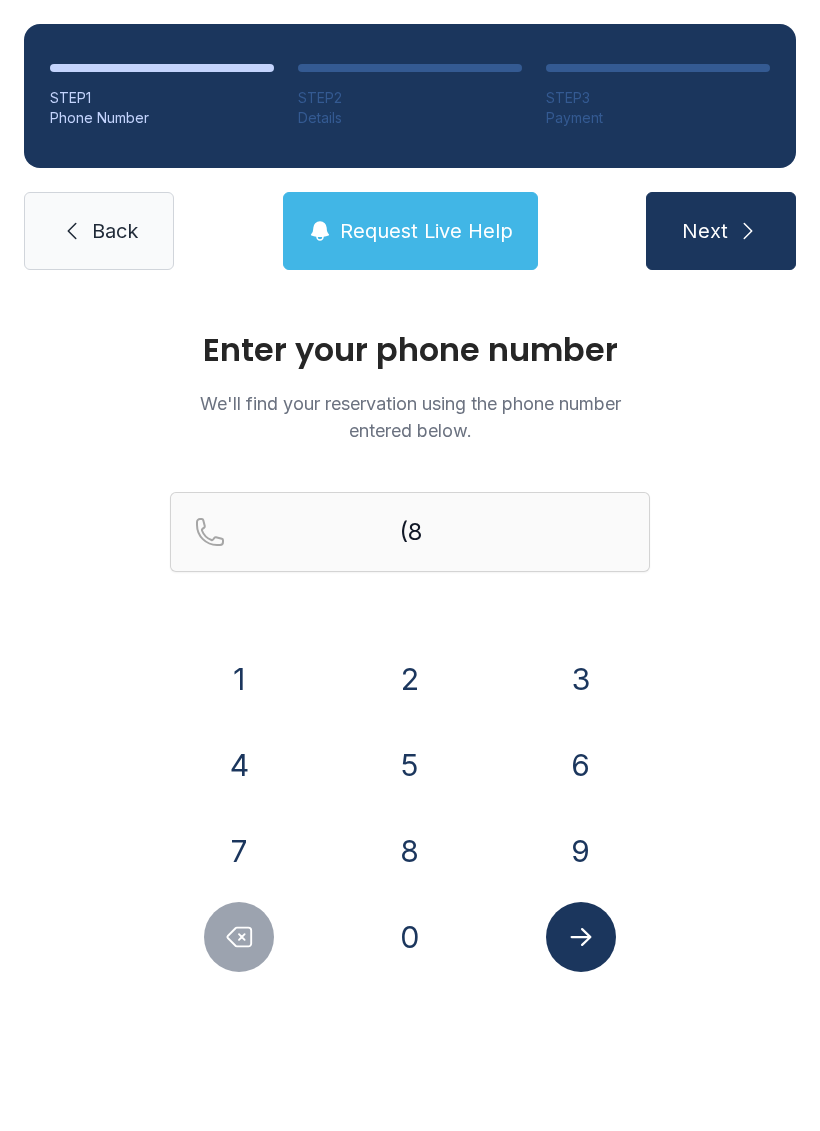 click on "6" at bounding box center [581, 765] 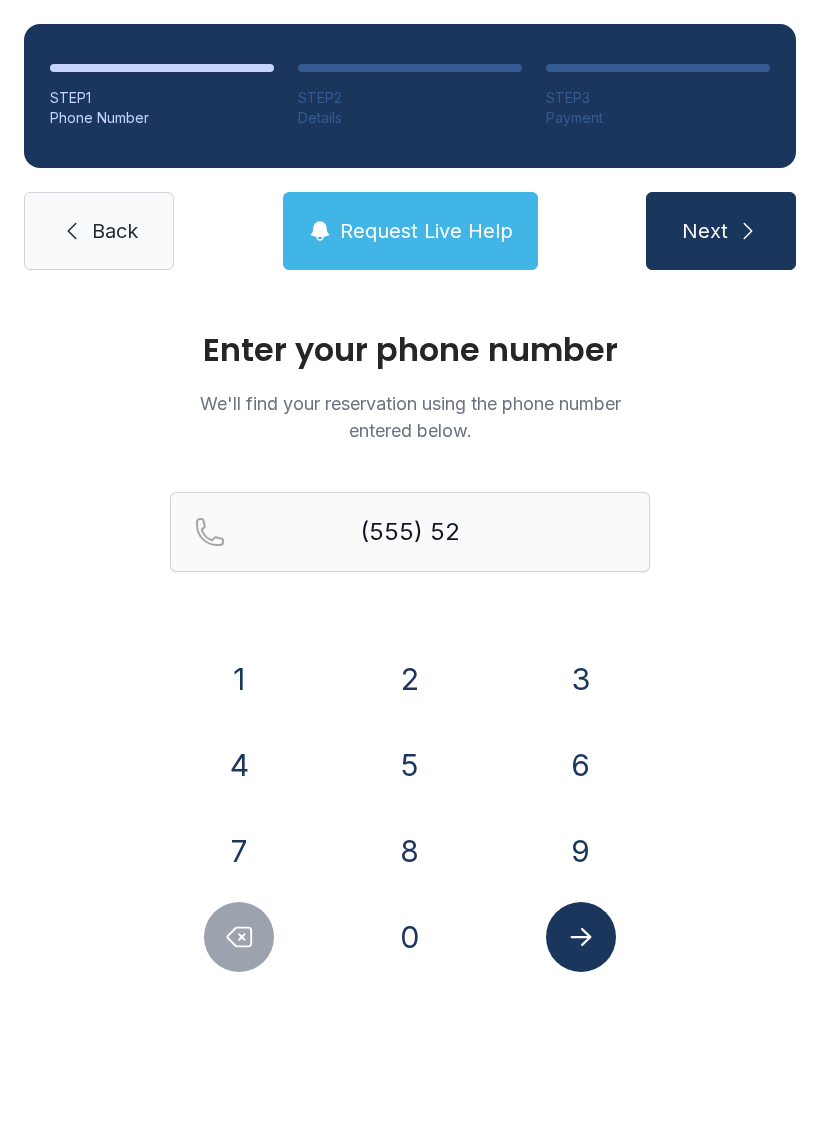 click on "3" at bounding box center [581, 679] 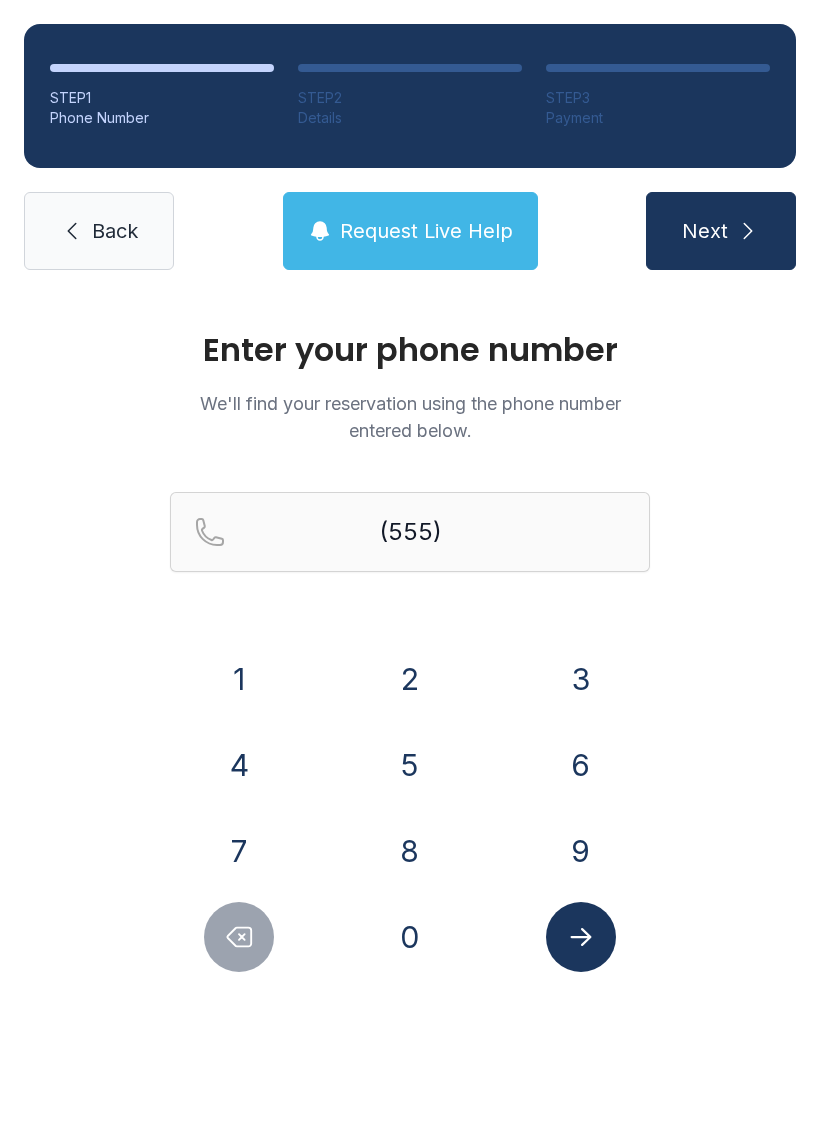 click on "5" at bounding box center (410, 765) 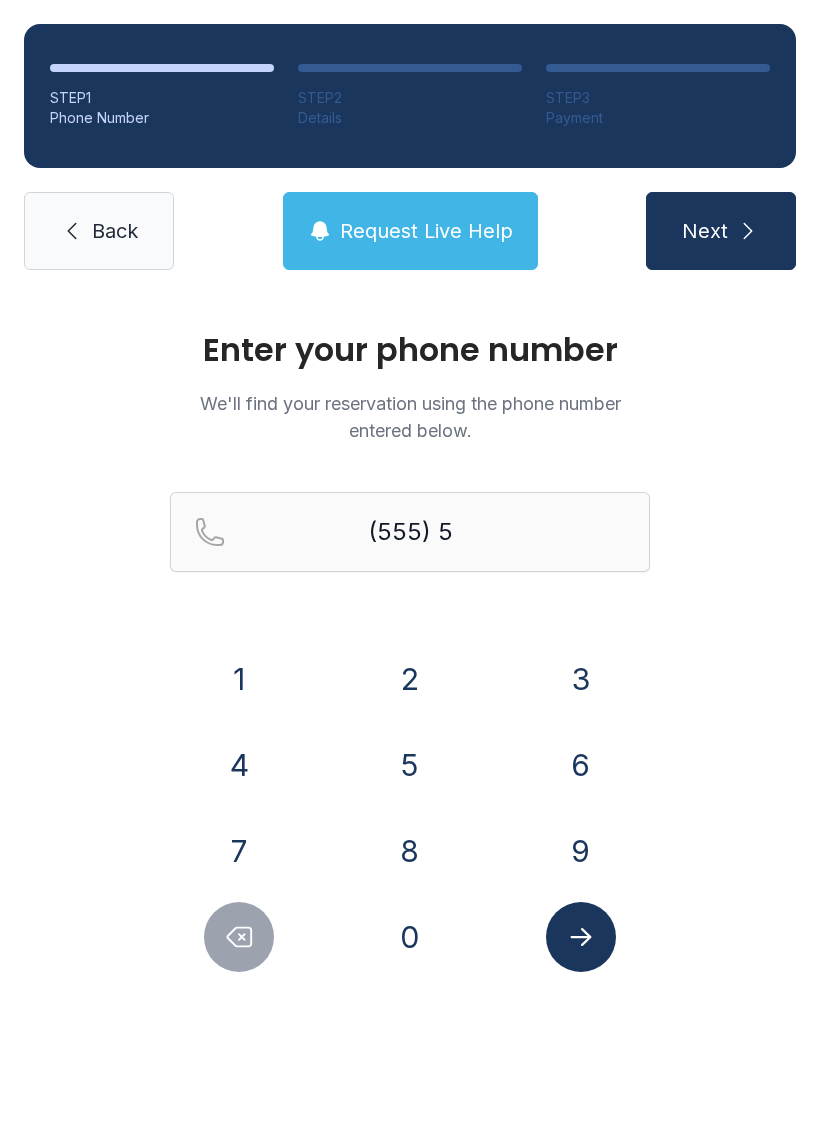 click on "2" at bounding box center (410, 679) 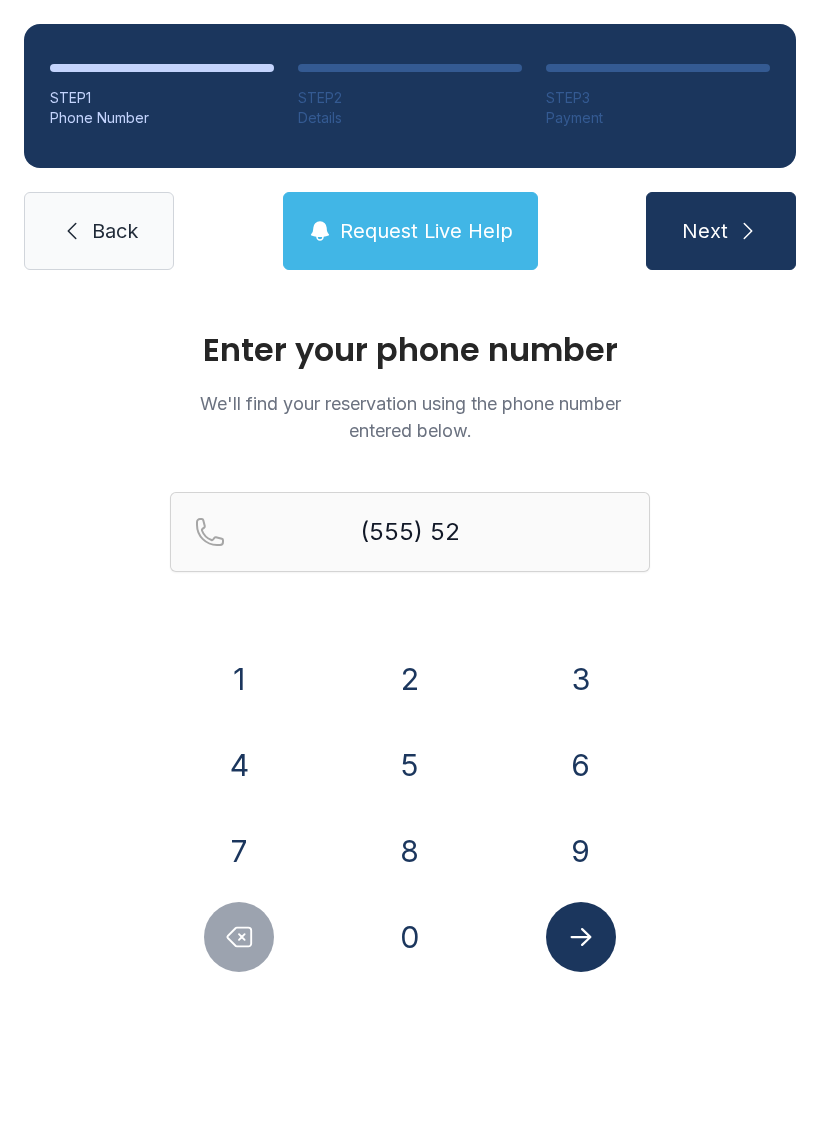 click on "1" at bounding box center (239, 679) 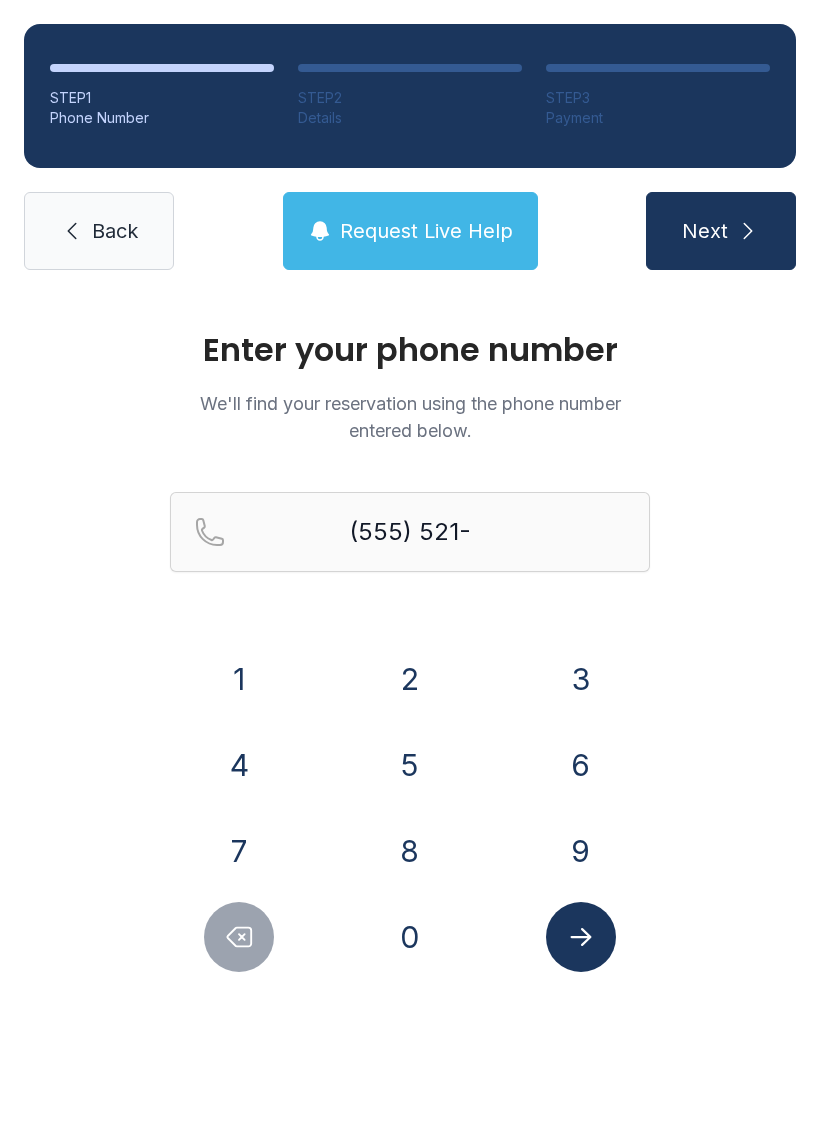 click on "1" at bounding box center [239, 679] 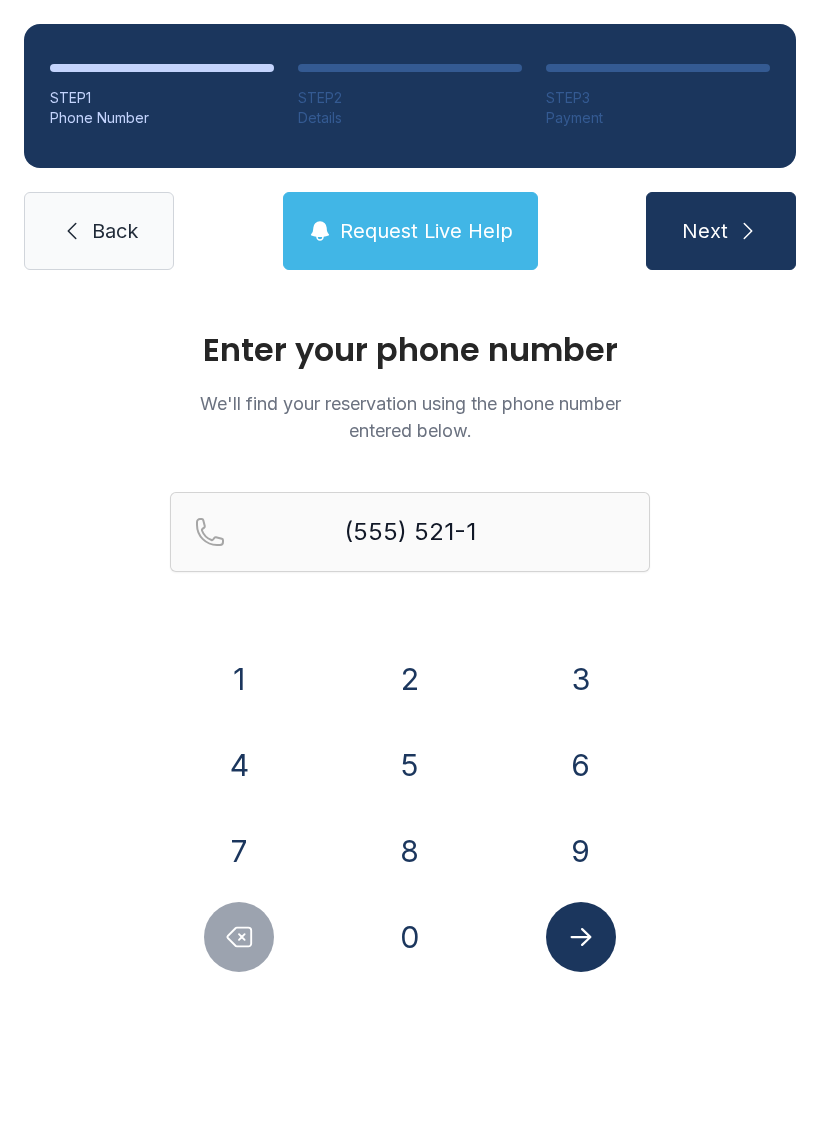 click on "4" at bounding box center (239, 765) 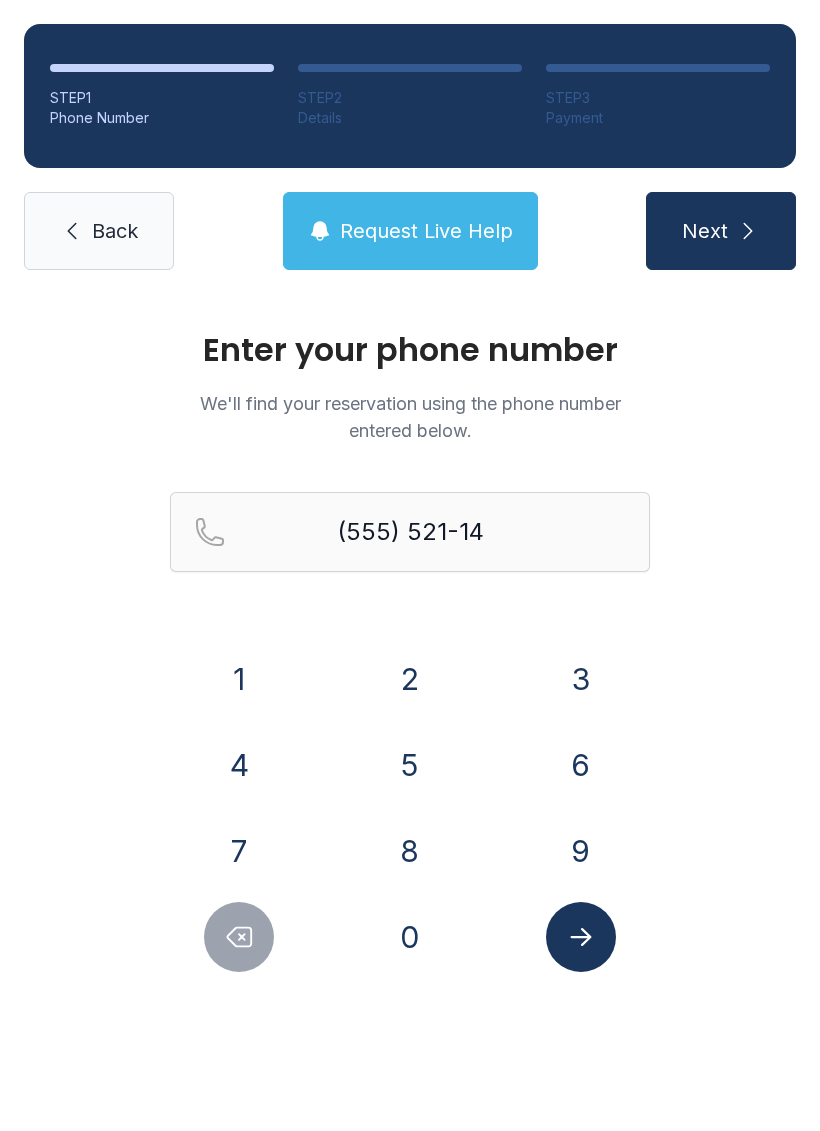 click on "1" at bounding box center [239, 679] 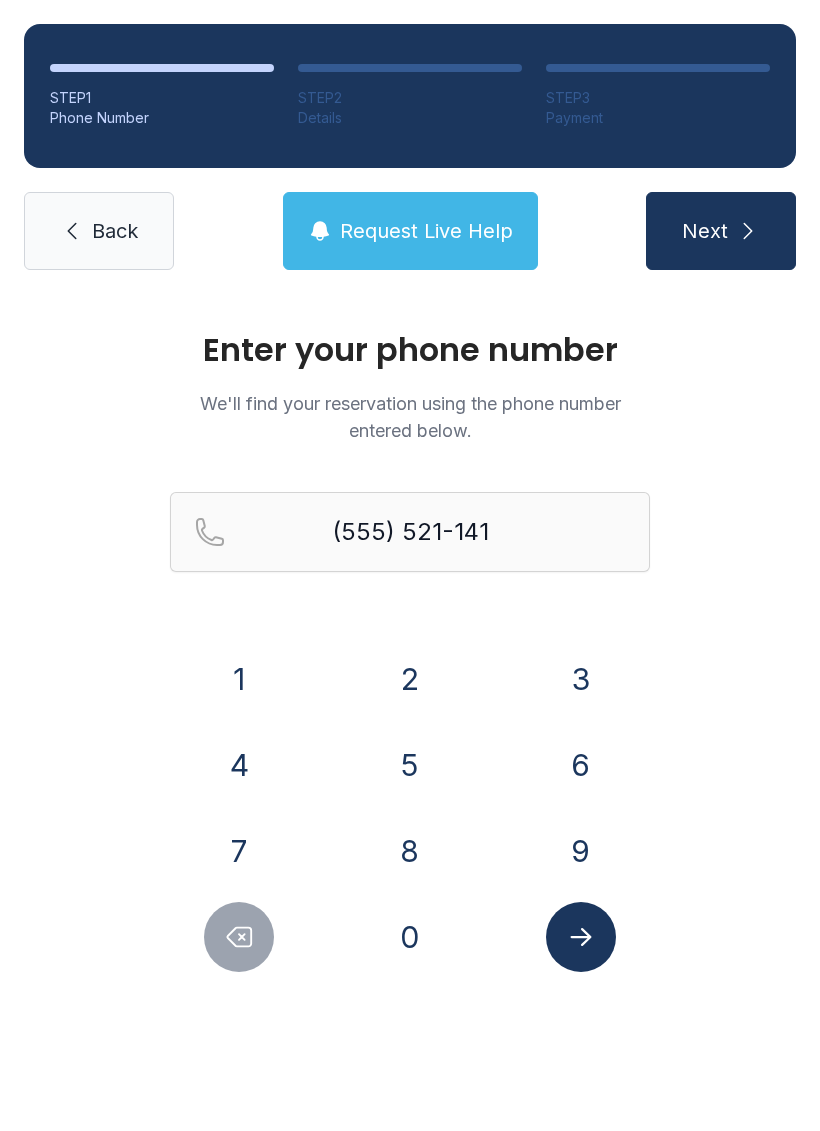 click on "4" at bounding box center (239, 765) 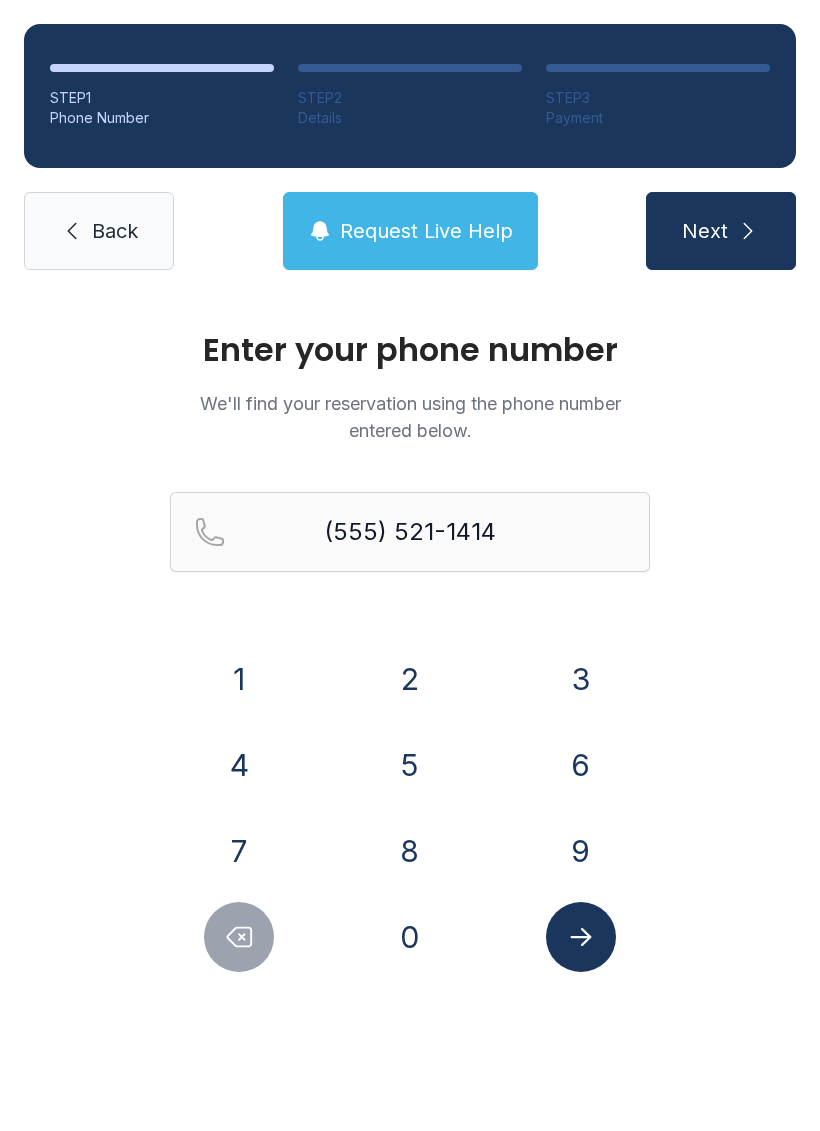 click 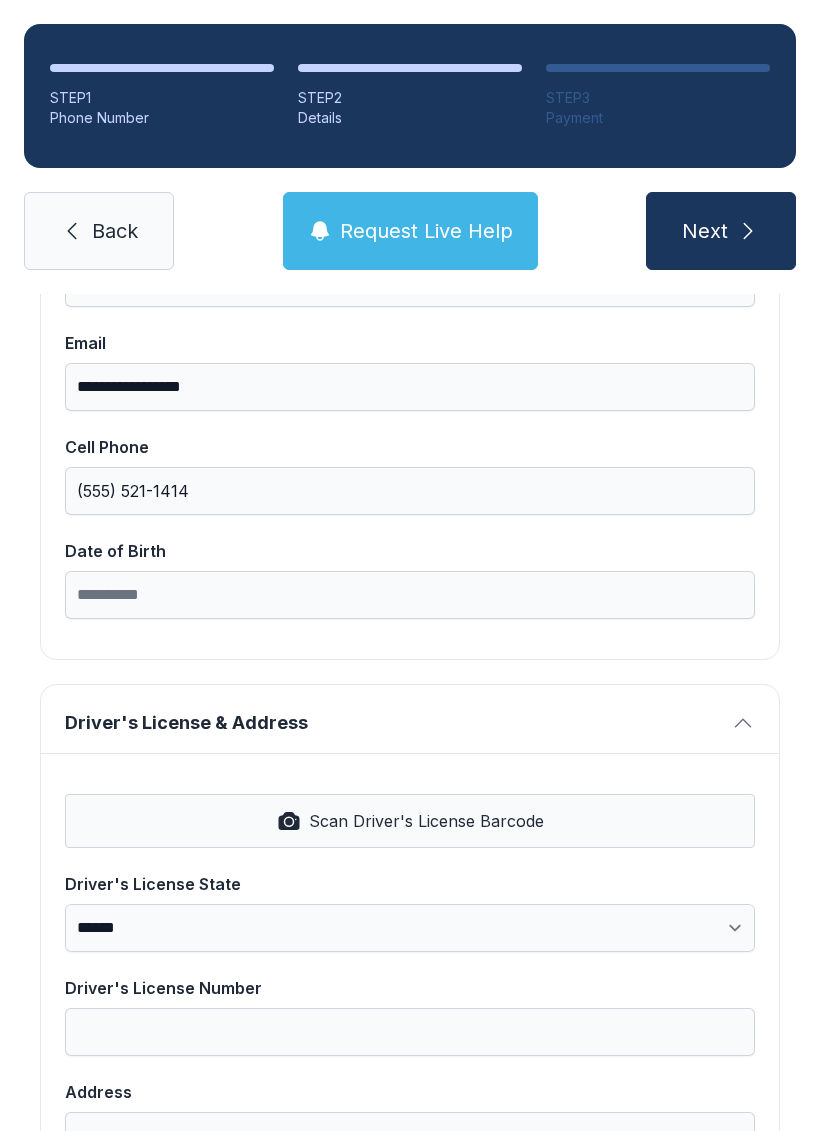 scroll, scrollTop: 392, scrollLeft: 0, axis: vertical 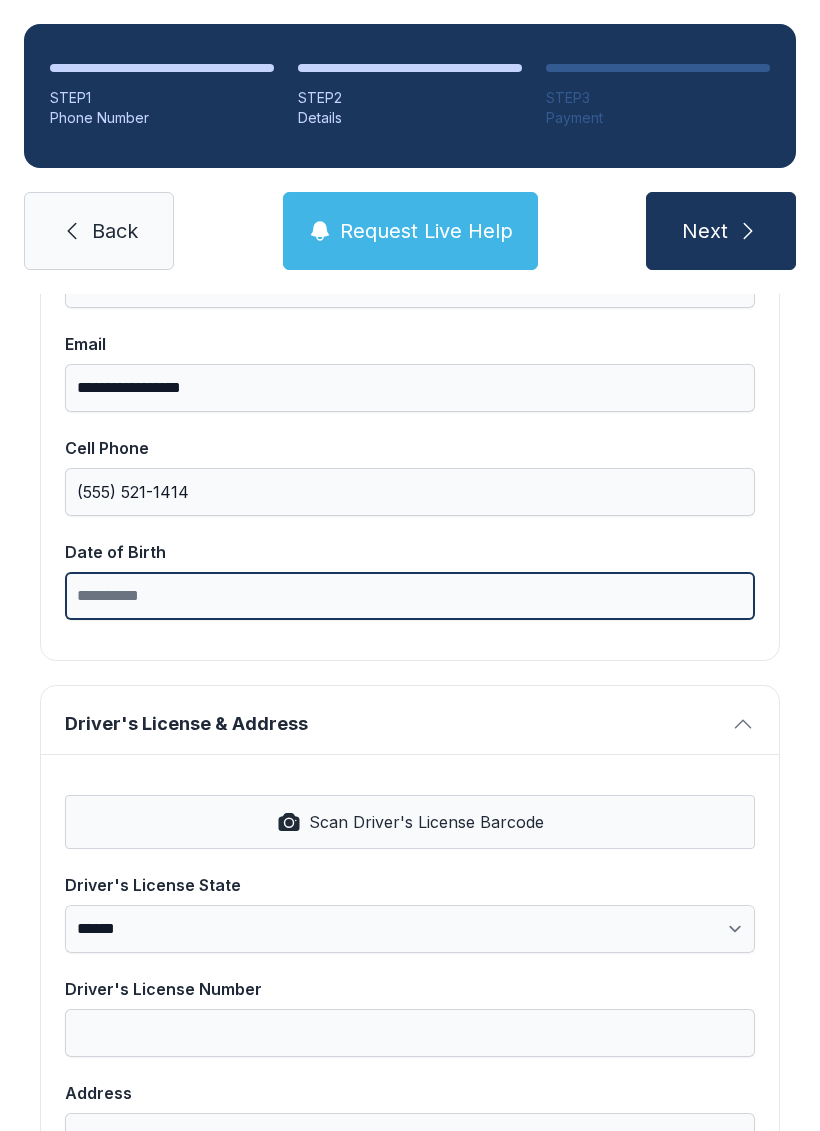 click on "Date of Birth" at bounding box center [410, 596] 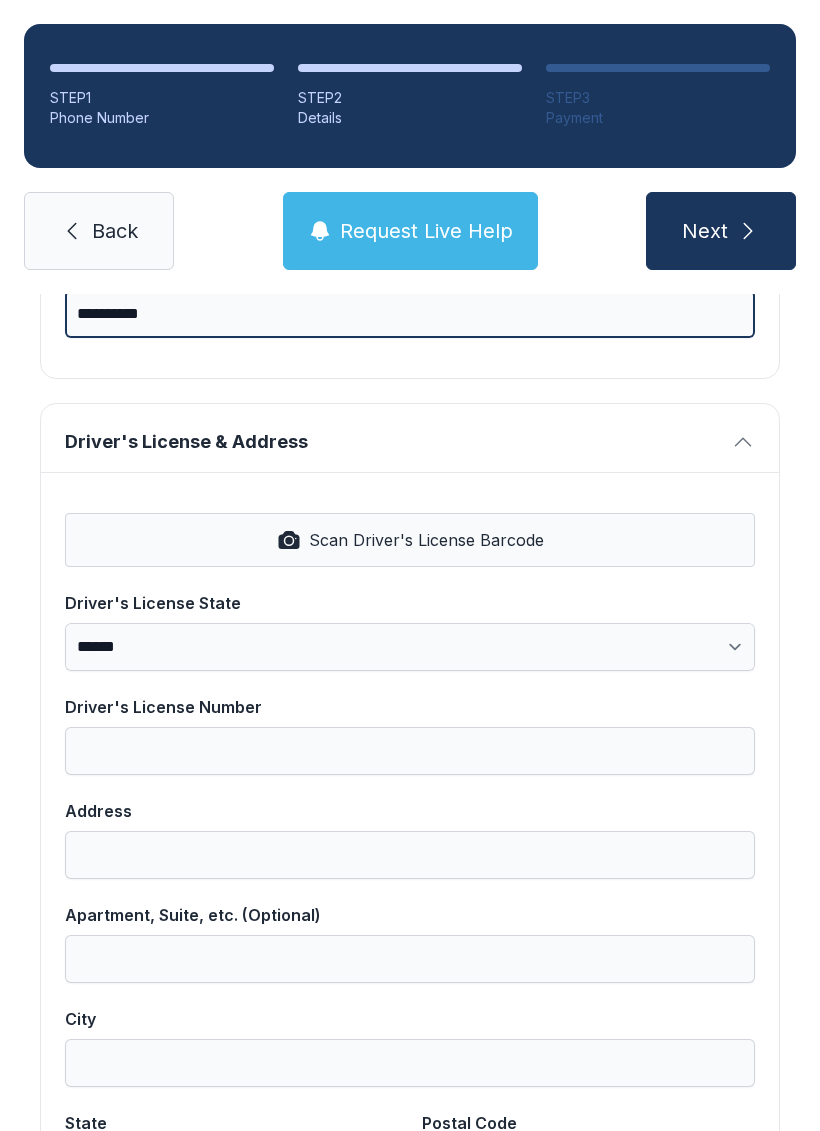 scroll, scrollTop: 683, scrollLeft: 0, axis: vertical 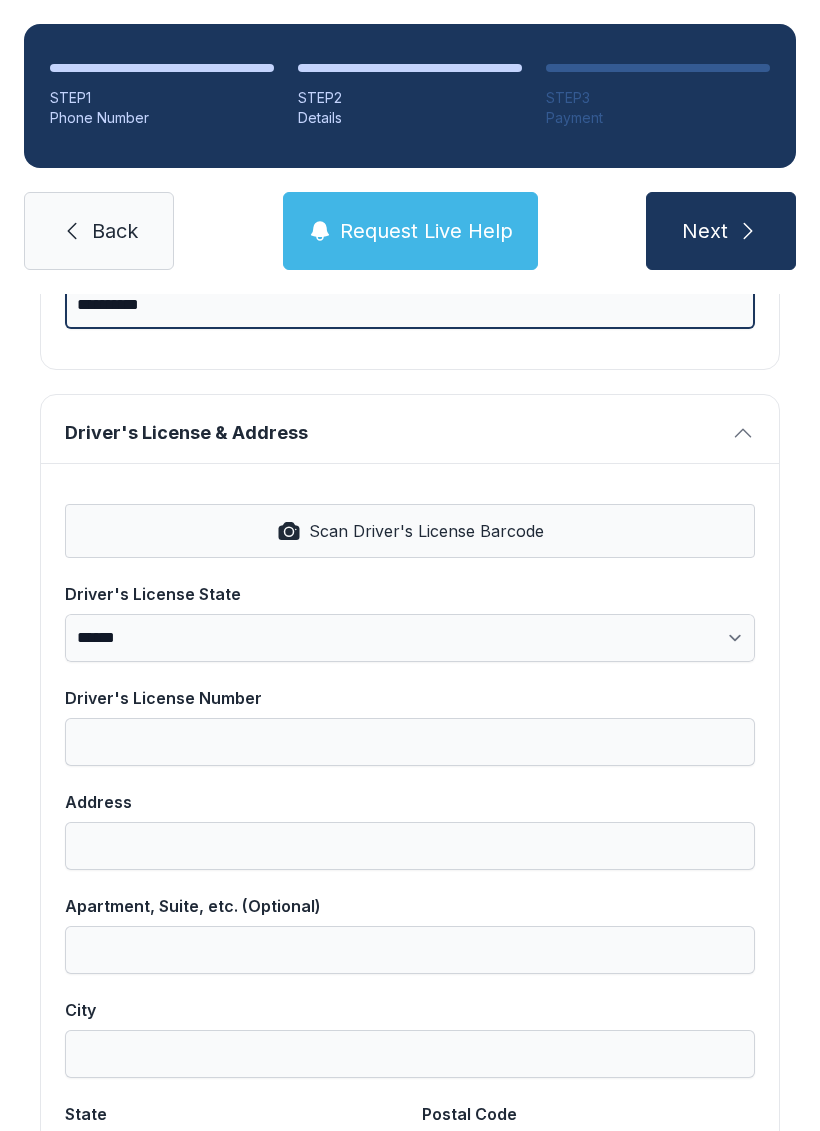 type on "**********" 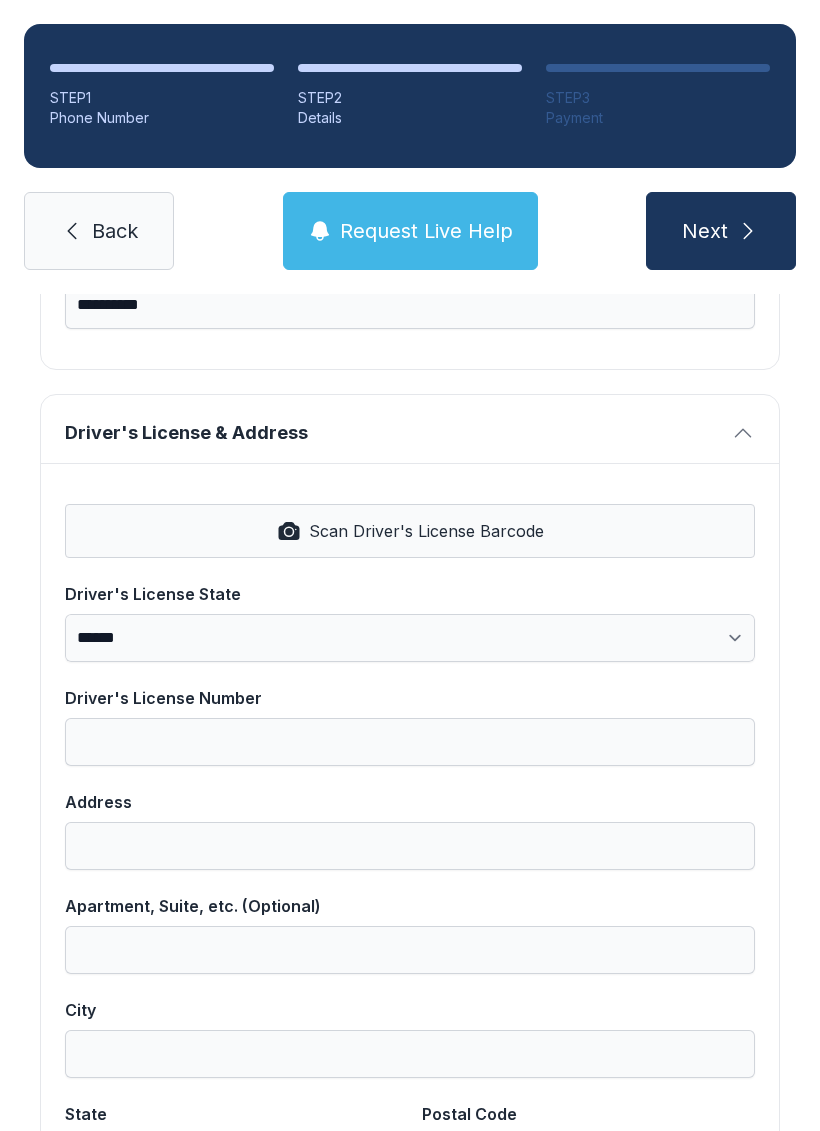 click on "Driver's License & Address" at bounding box center [394, 433] 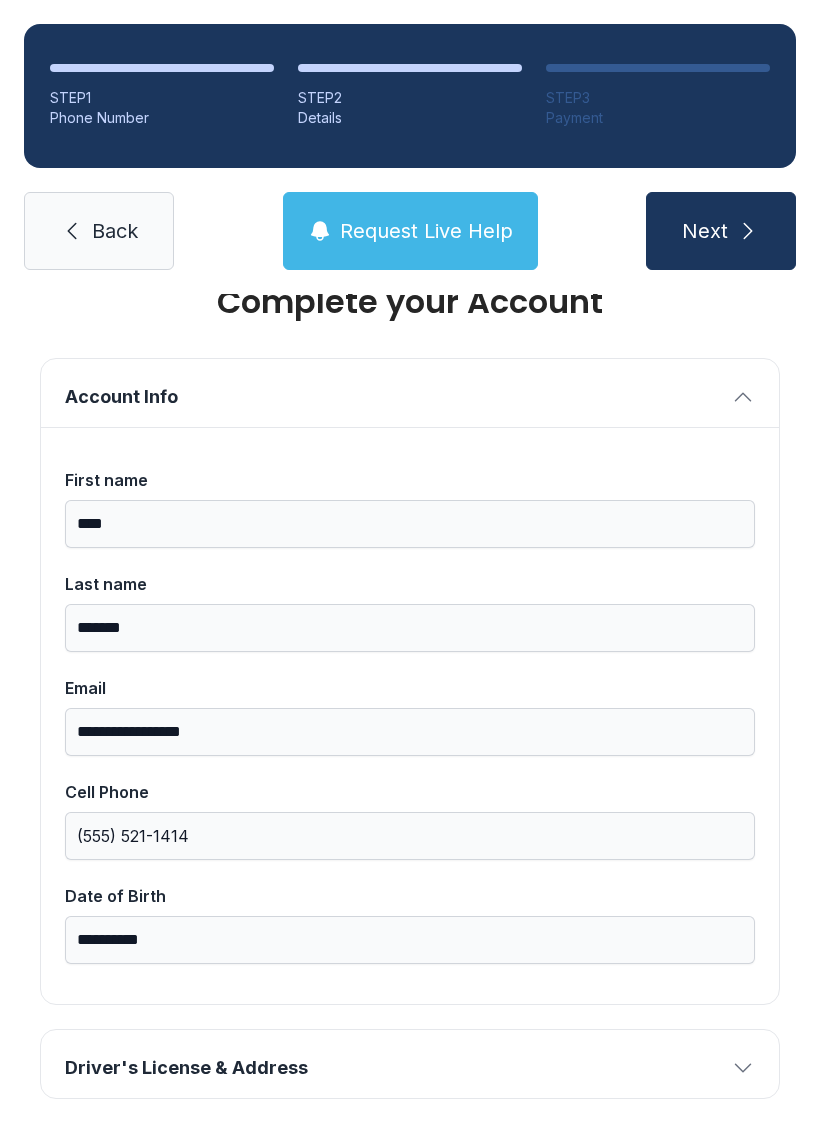 scroll, scrollTop: 47, scrollLeft: 0, axis: vertical 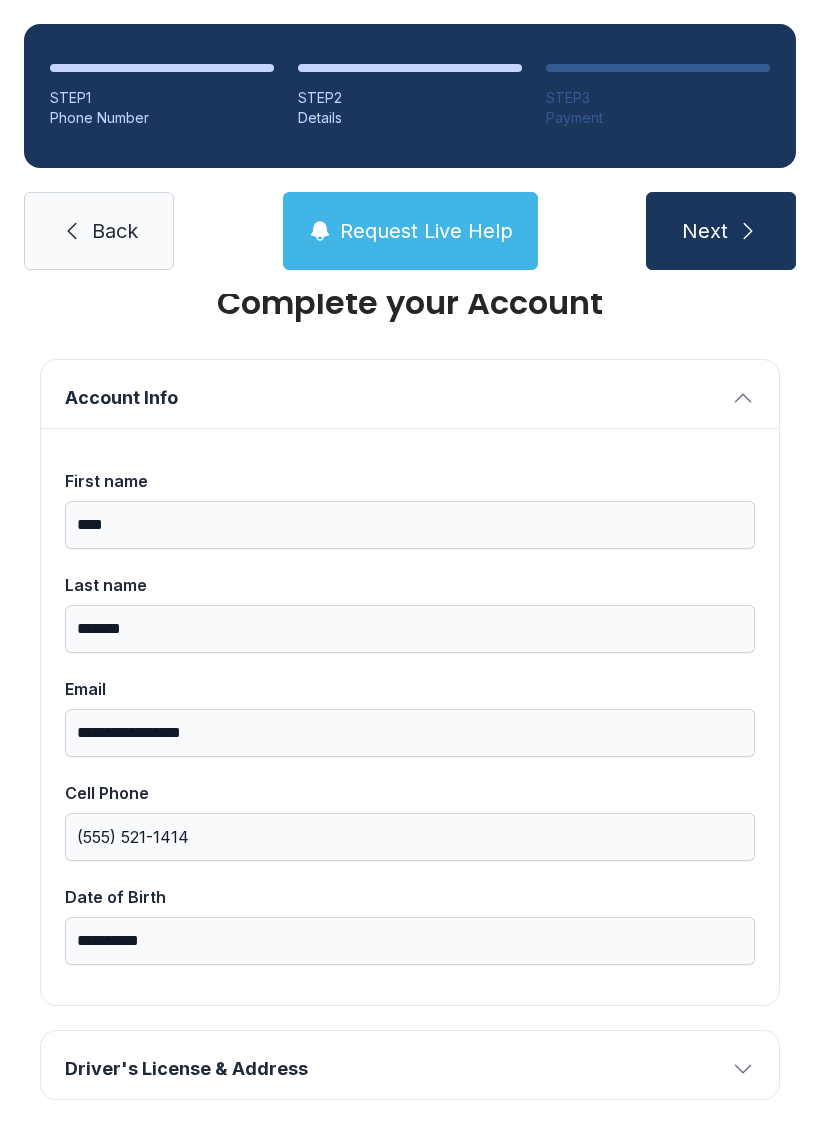 click 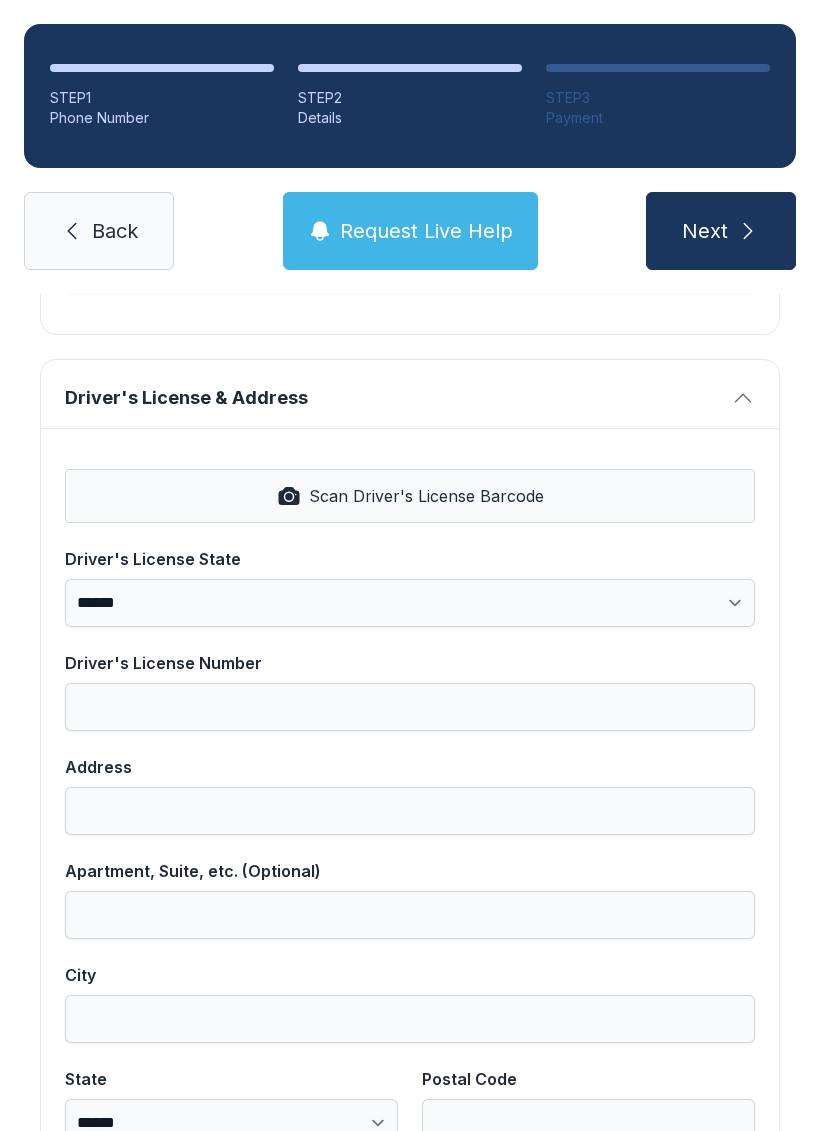 scroll, scrollTop: 741, scrollLeft: 0, axis: vertical 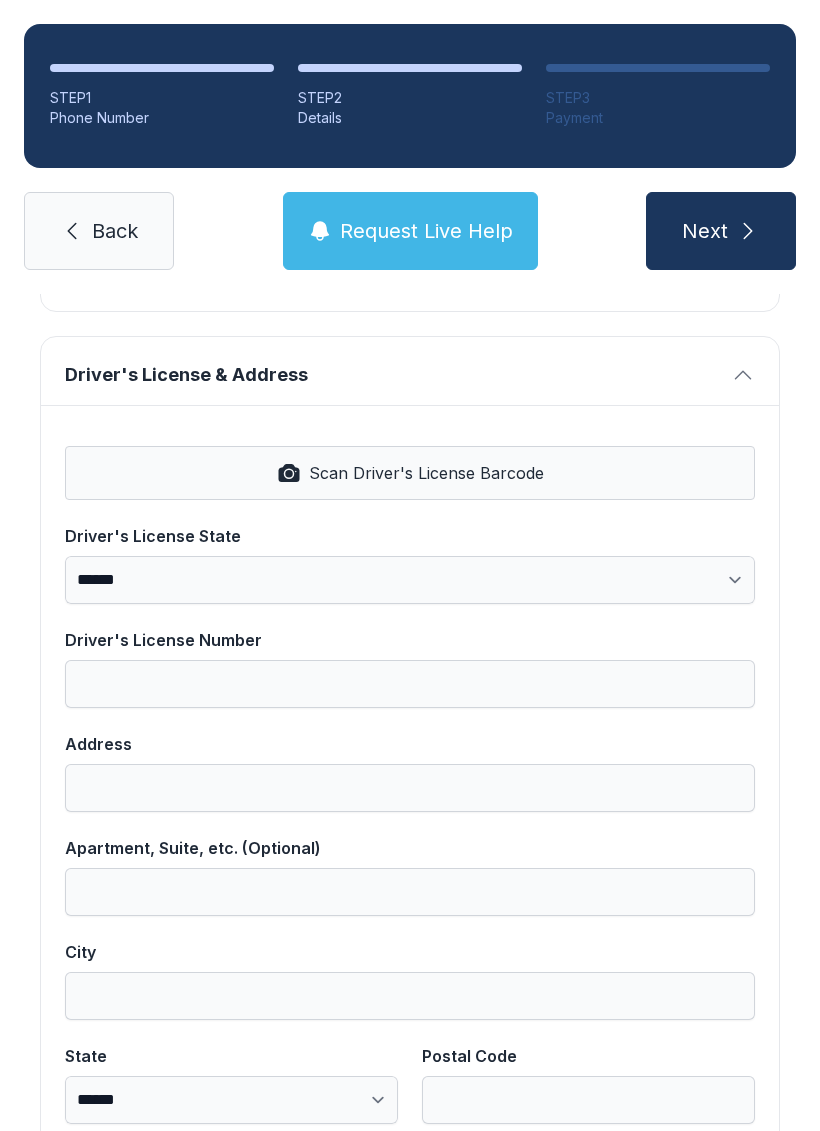 click on "Scan Driver's License Barcode" at bounding box center [410, 473] 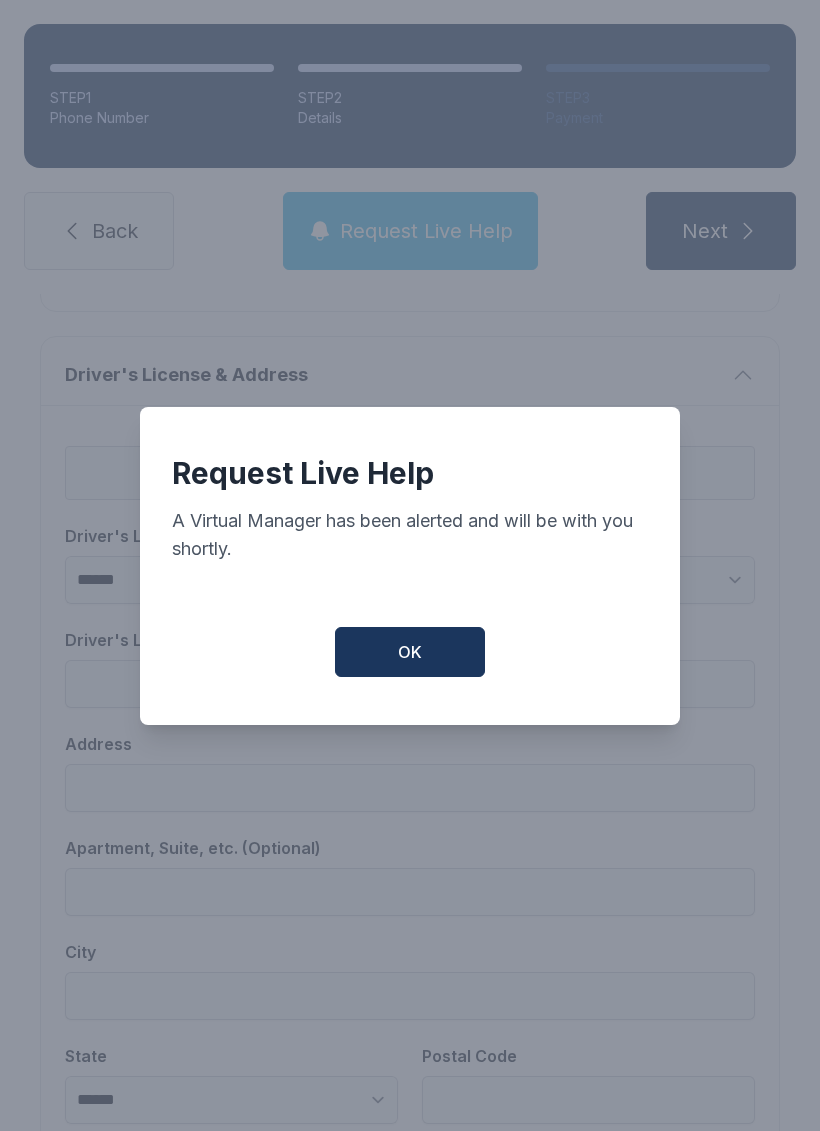 click on "OK" at bounding box center (410, 652) 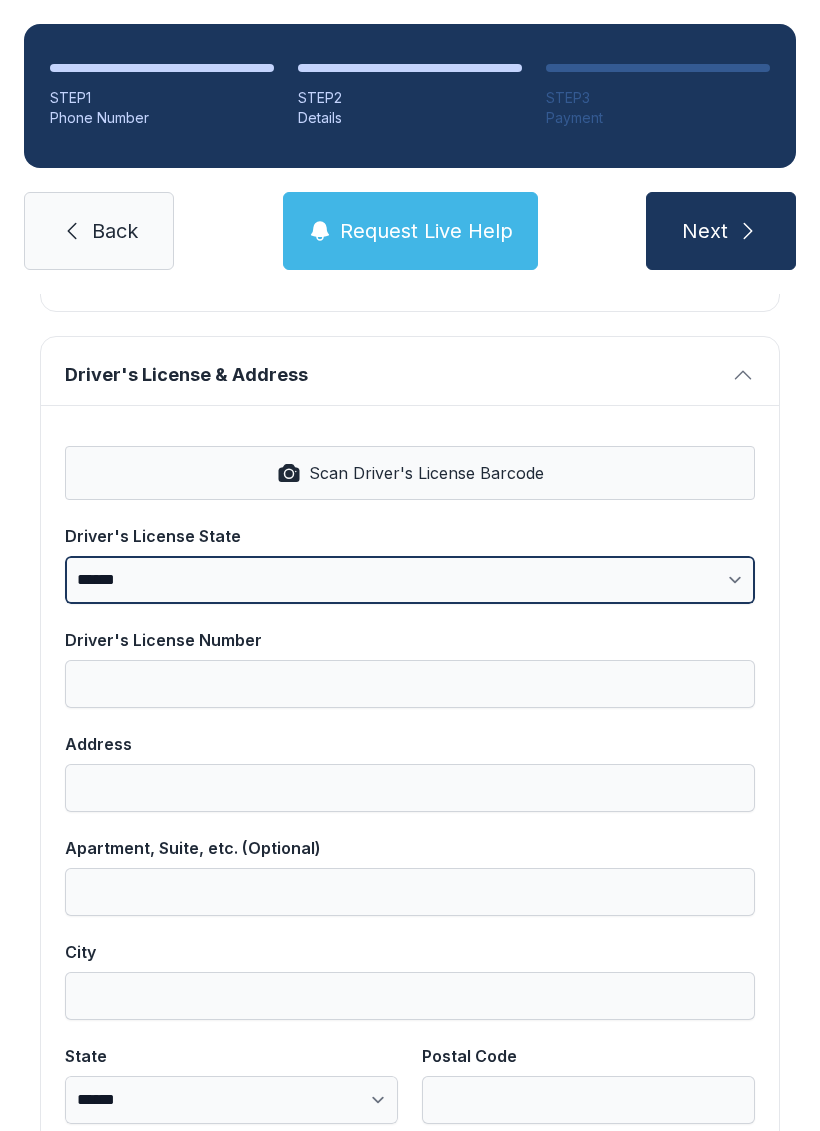 click on "**********" at bounding box center (410, 580) 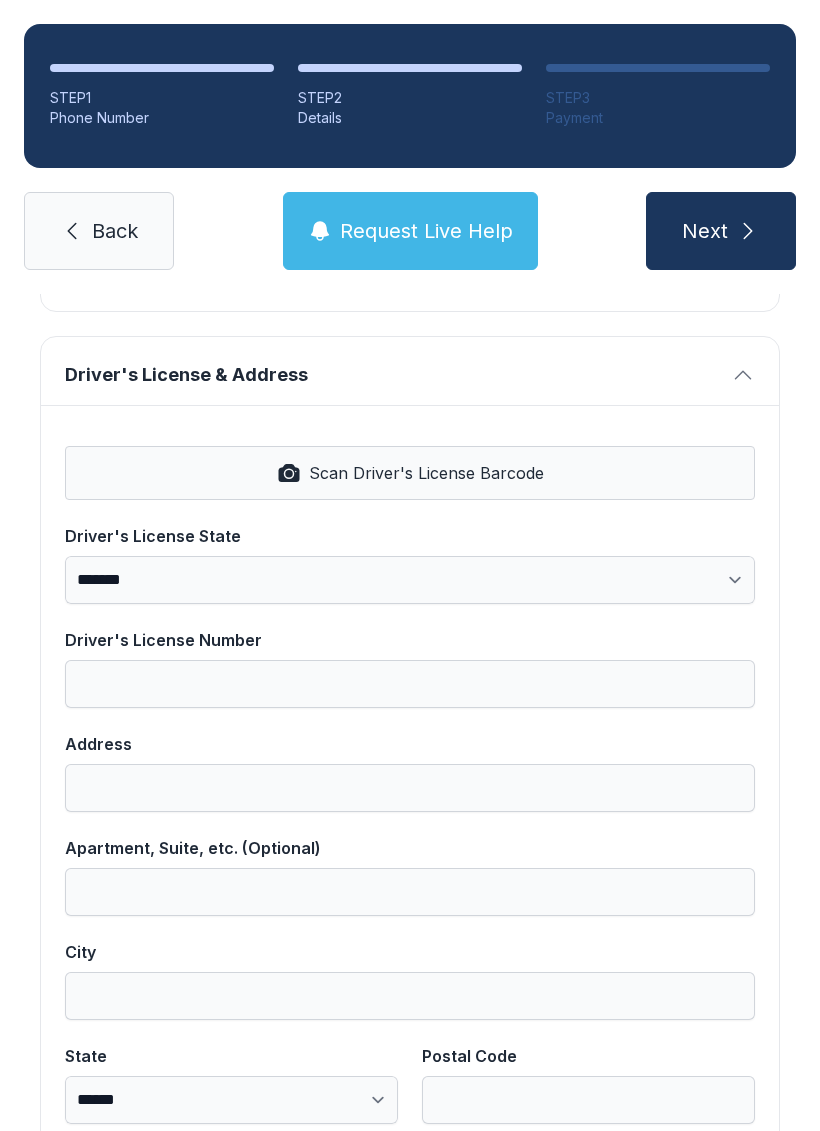 click on "Scan Driver's License Barcode" at bounding box center (426, 473) 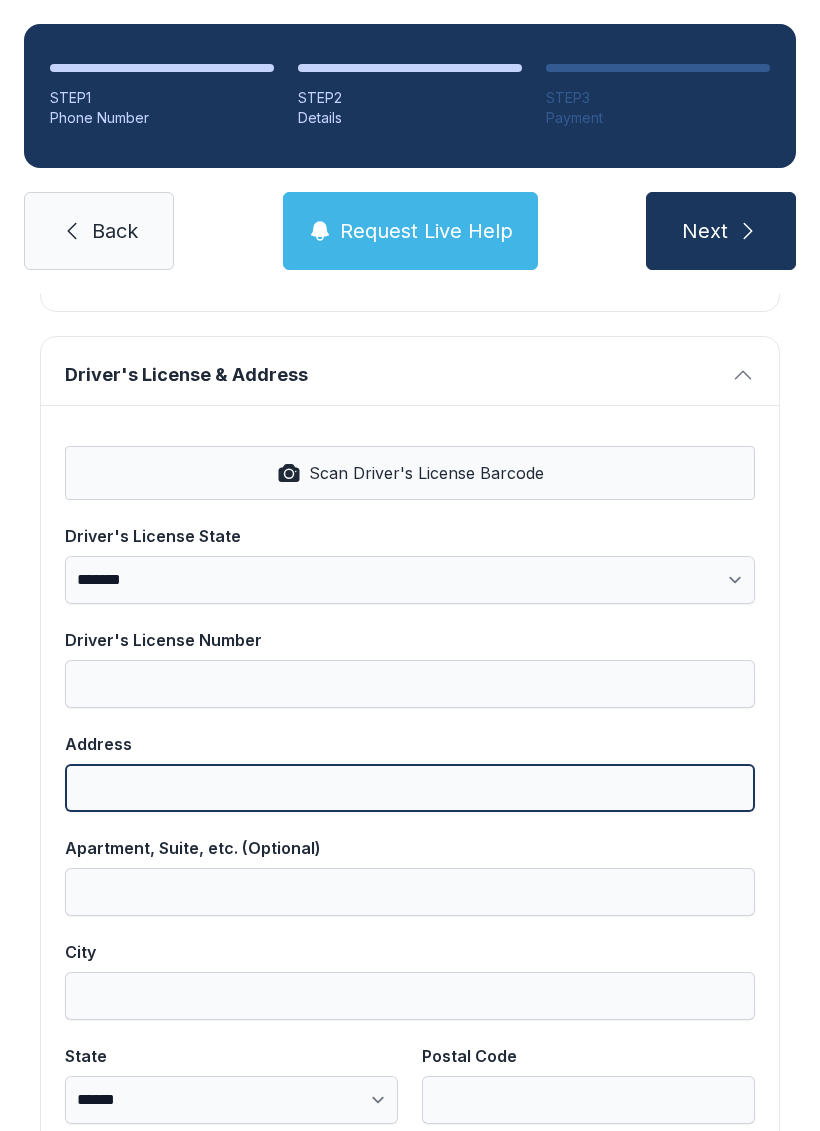 scroll, scrollTop: 49, scrollLeft: 0, axis: vertical 